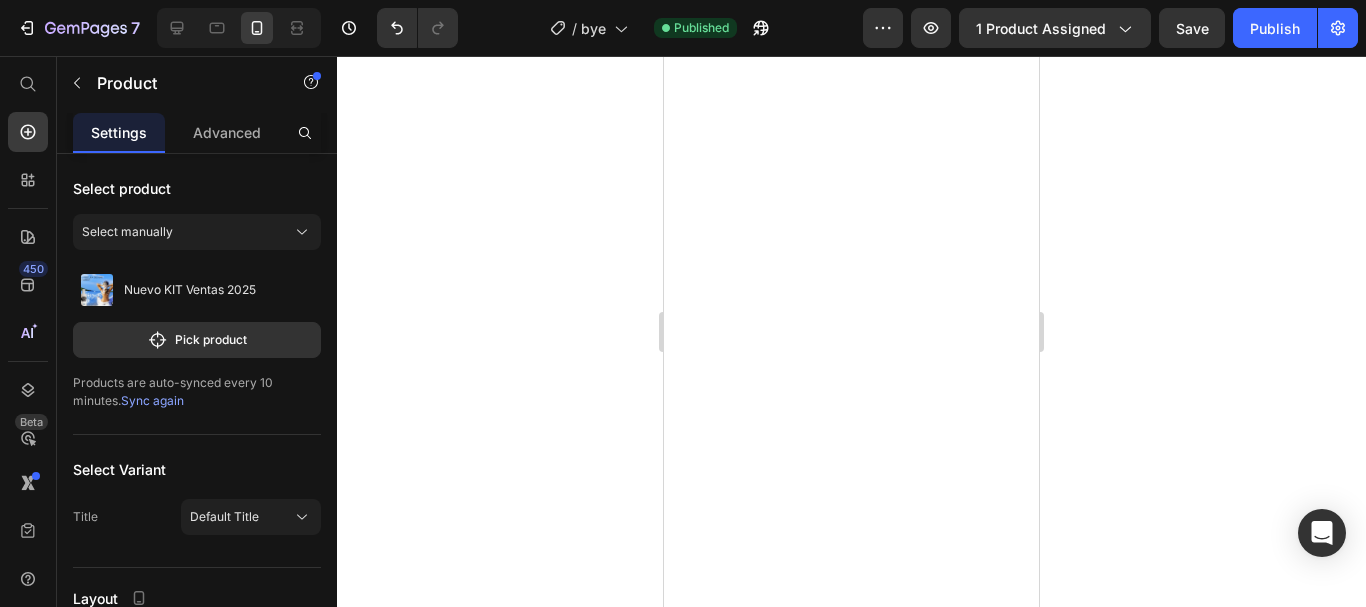scroll, scrollTop: 0, scrollLeft: 0, axis: both 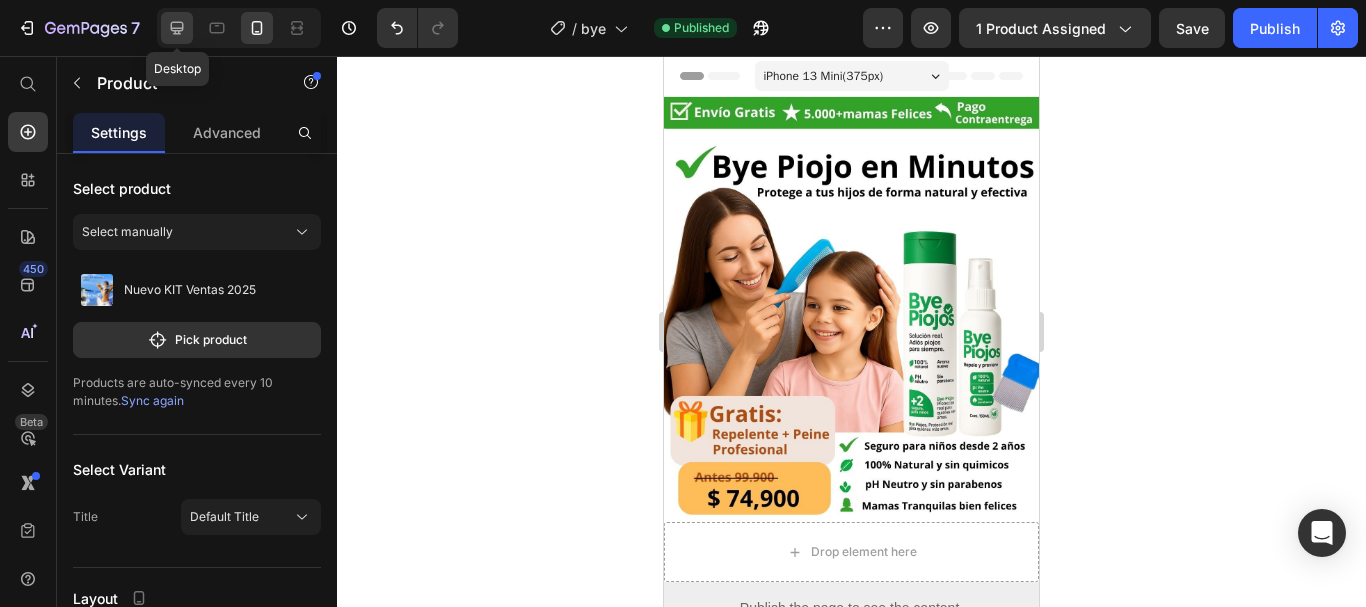 click 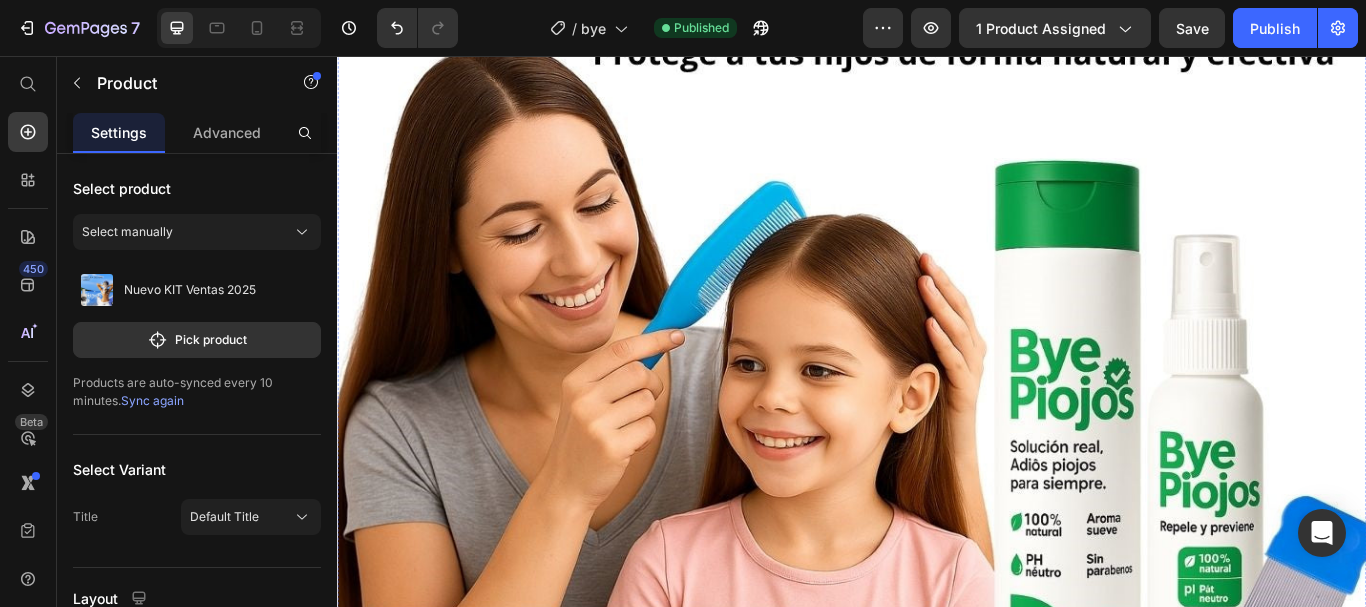 scroll, scrollTop: 0, scrollLeft: 0, axis: both 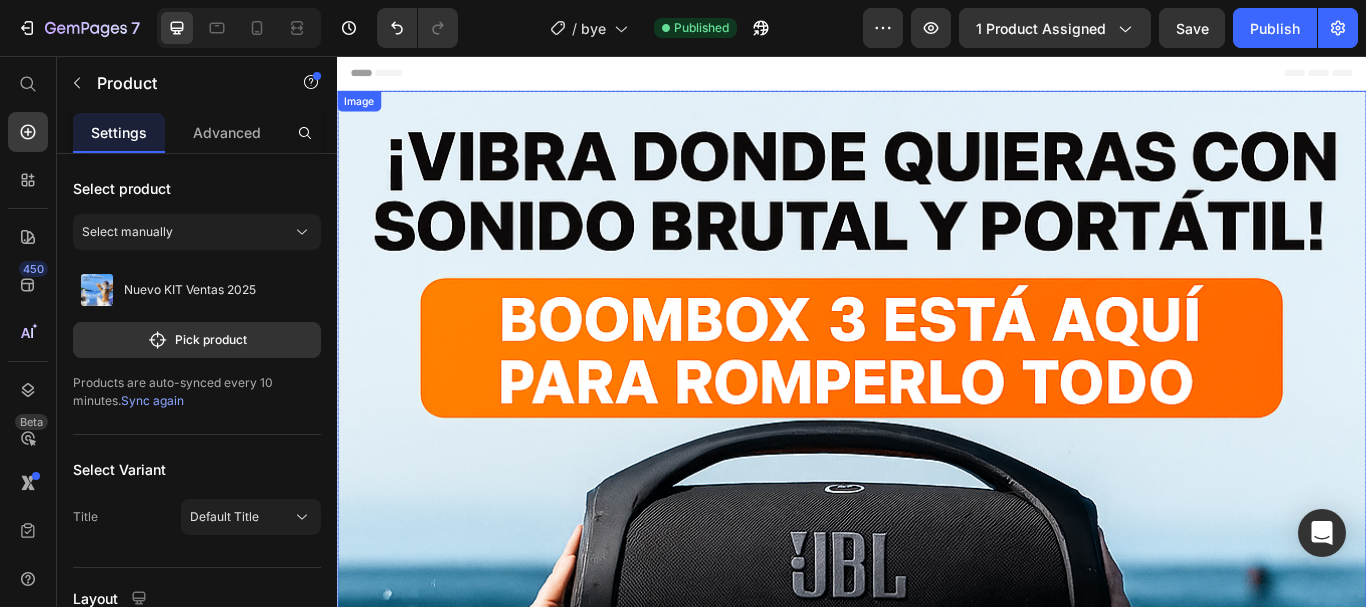 click at bounding box center [937, 946] 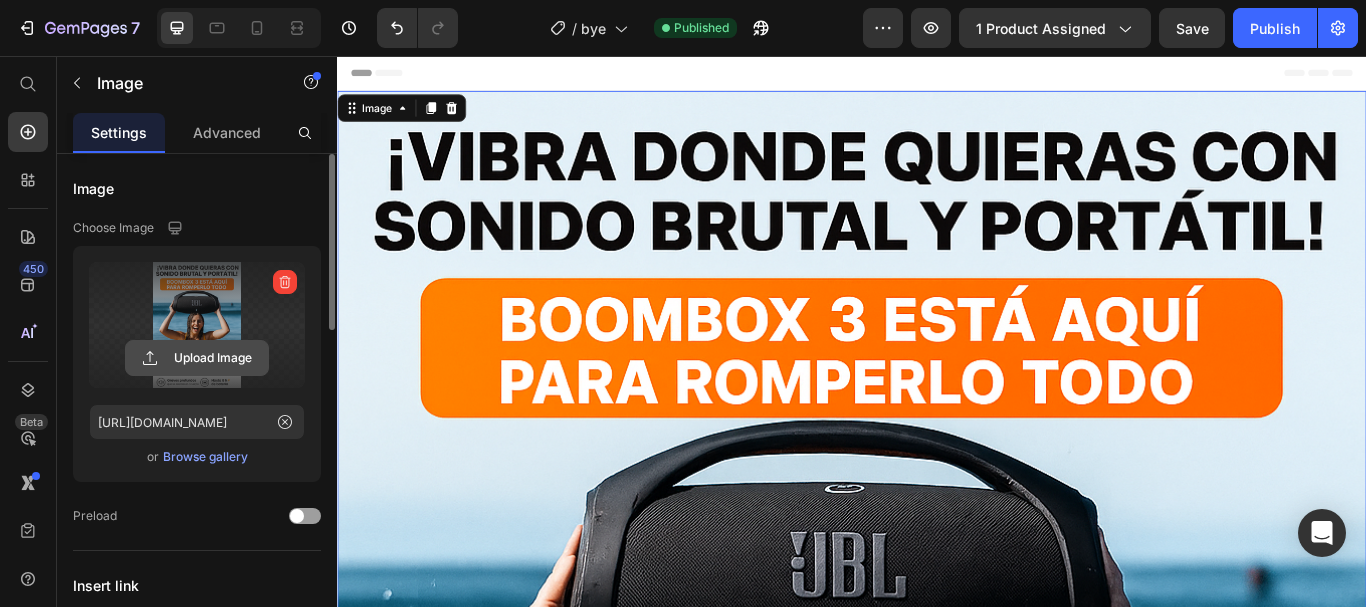 click 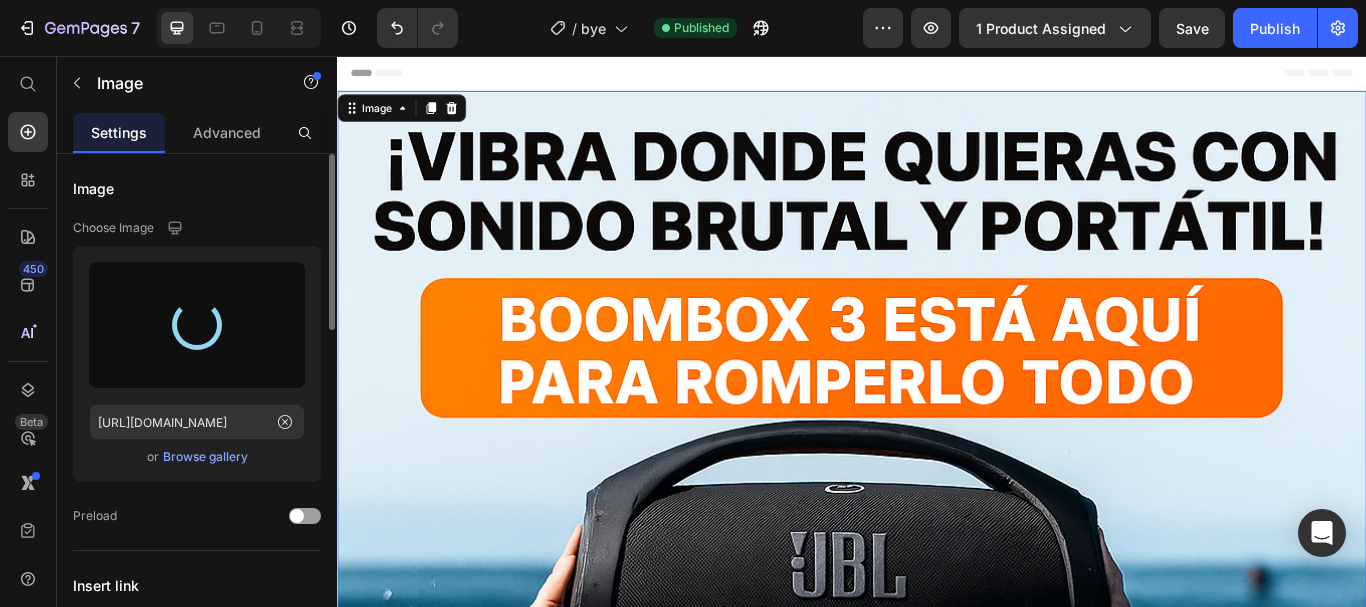 type on "[URL][DOMAIN_NAME]" 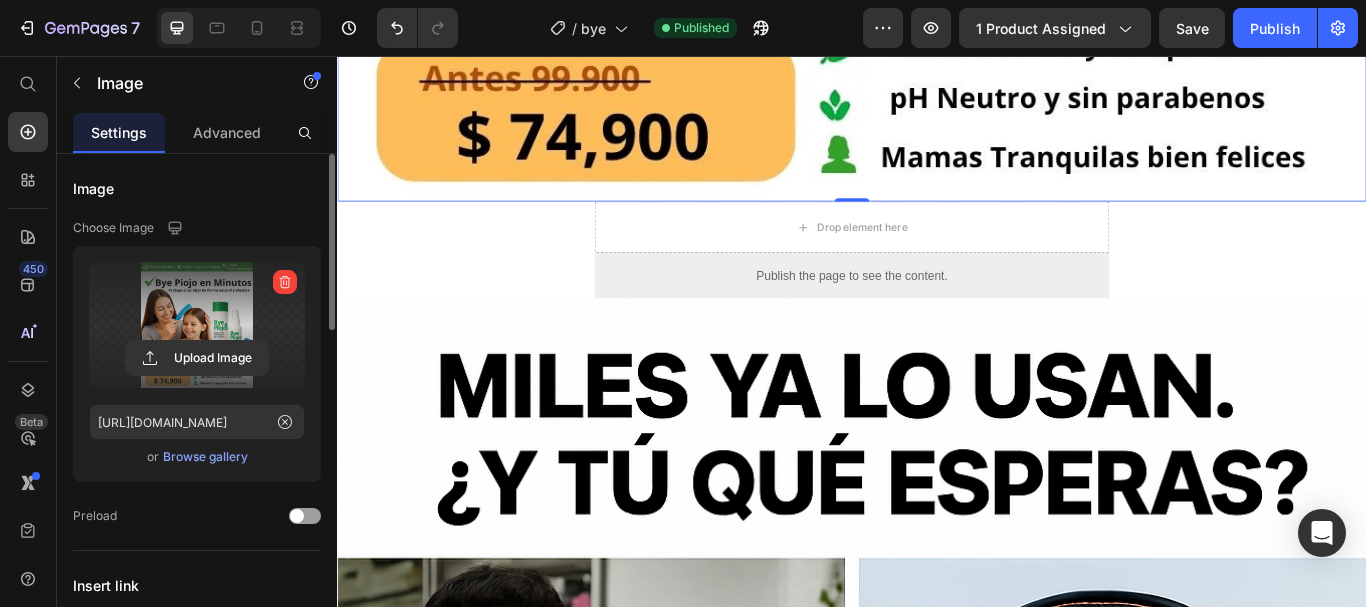 scroll, scrollTop: 1300, scrollLeft: 0, axis: vertical 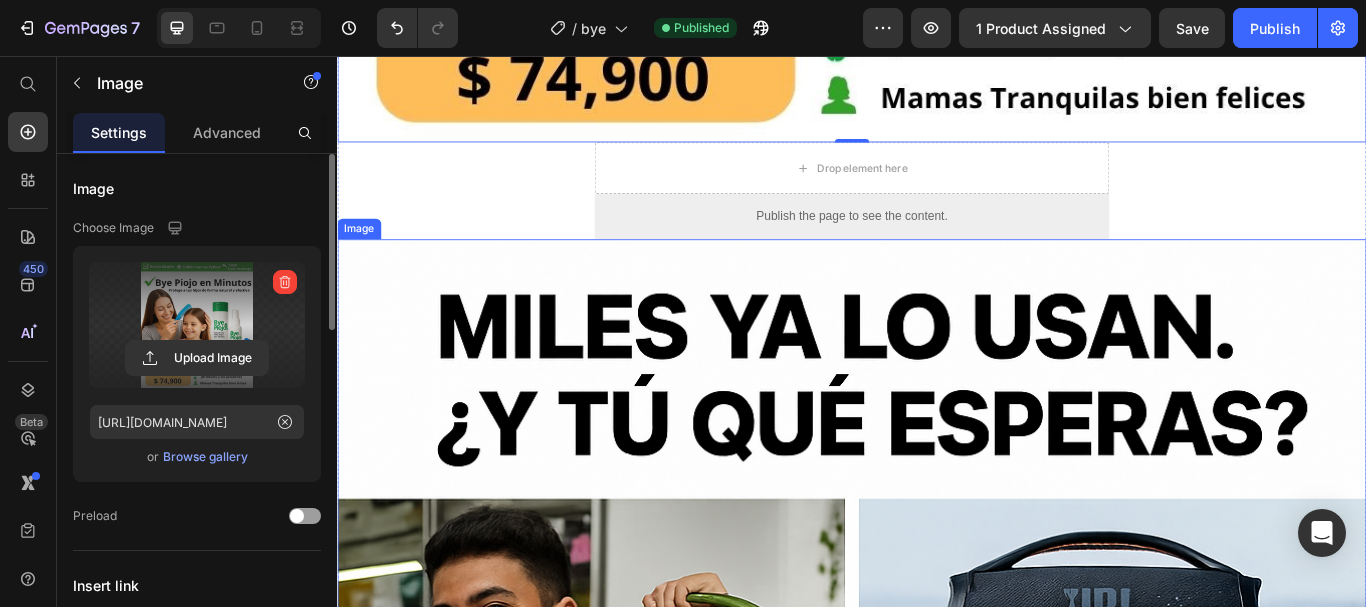 click at bounding box center [937, 1170] 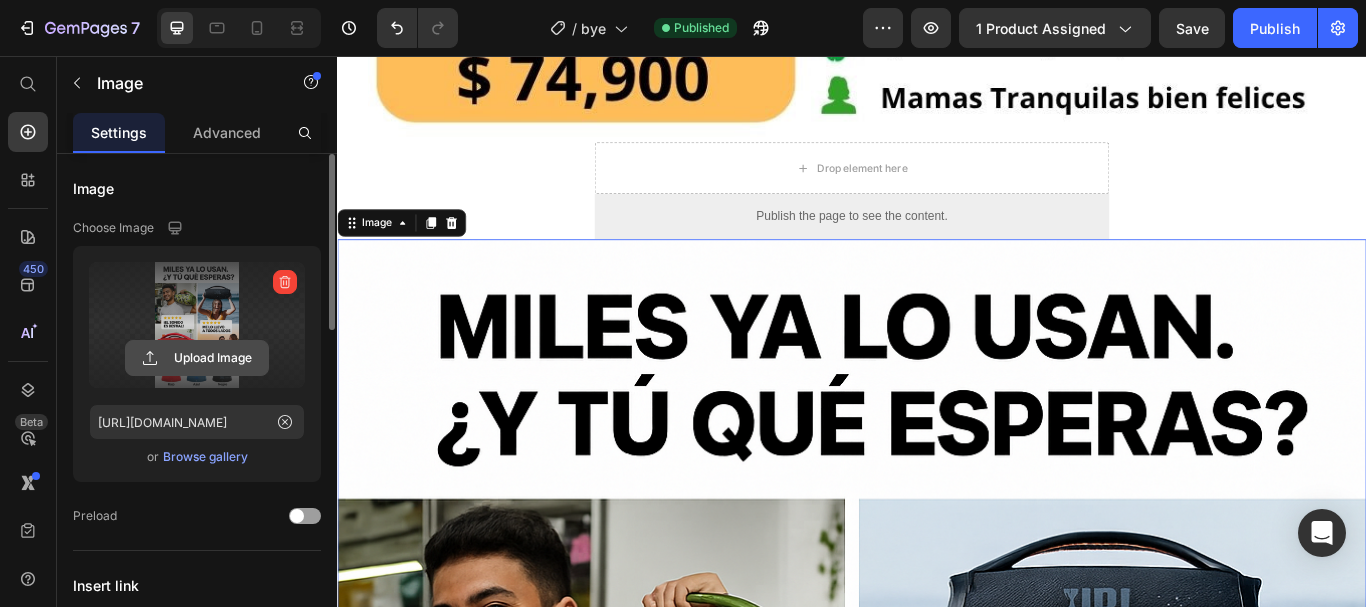 click 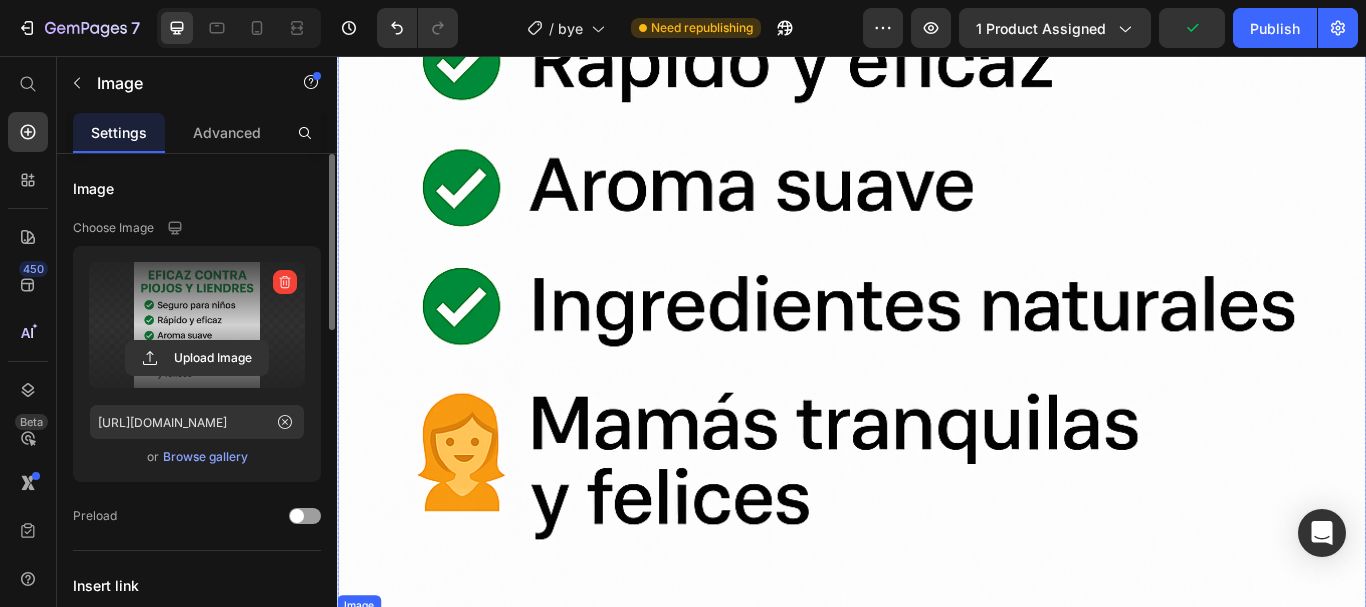 scroll, scrollTop: 1800, scrollLeft: 0, axis: vertical 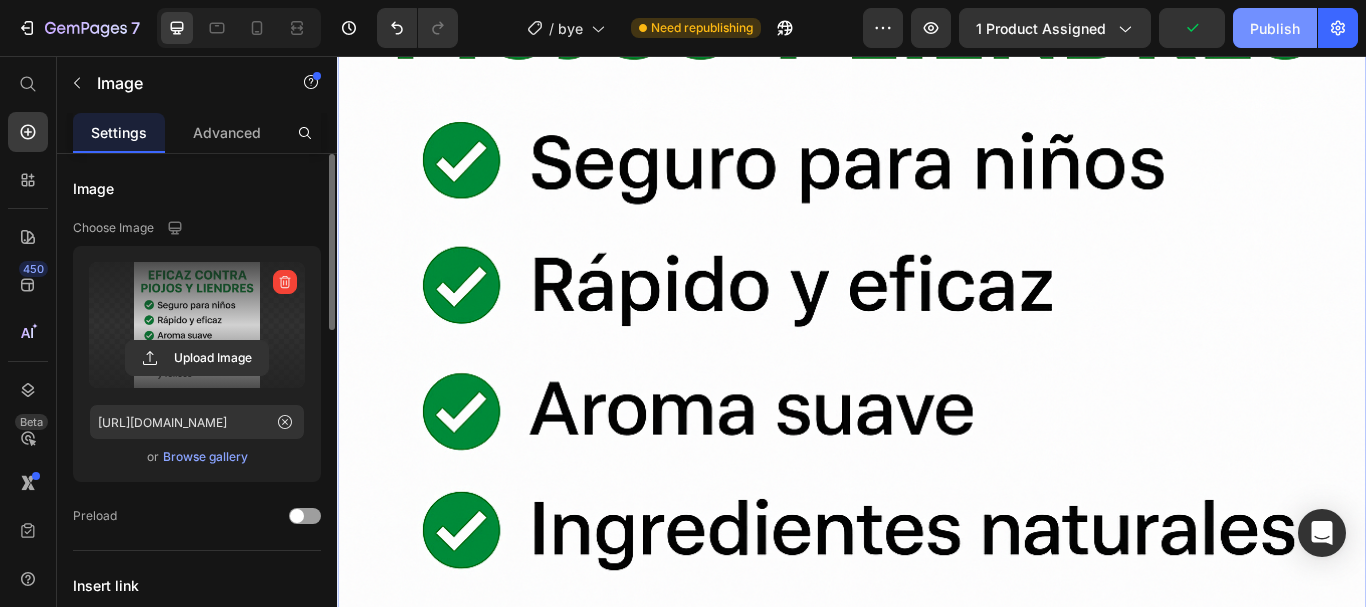 click on "Publish" at bounding box center [1275, 28] 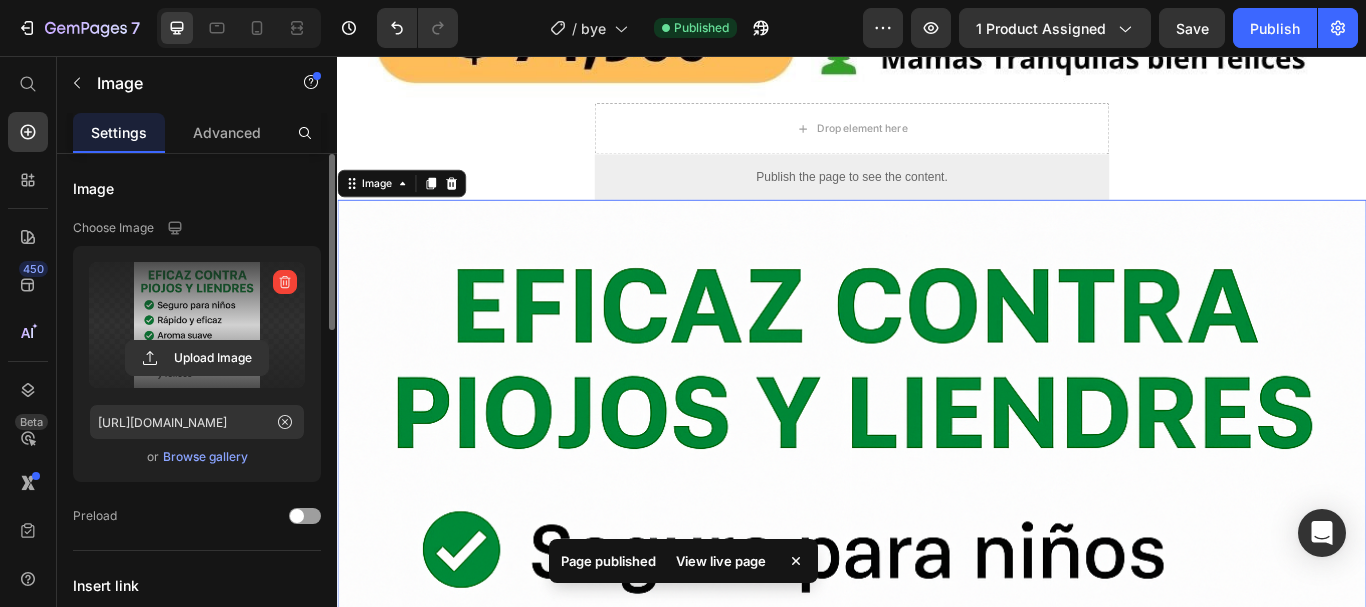 scroll, scrollTop: 1300, scrollLeft: 0, axis: vertical 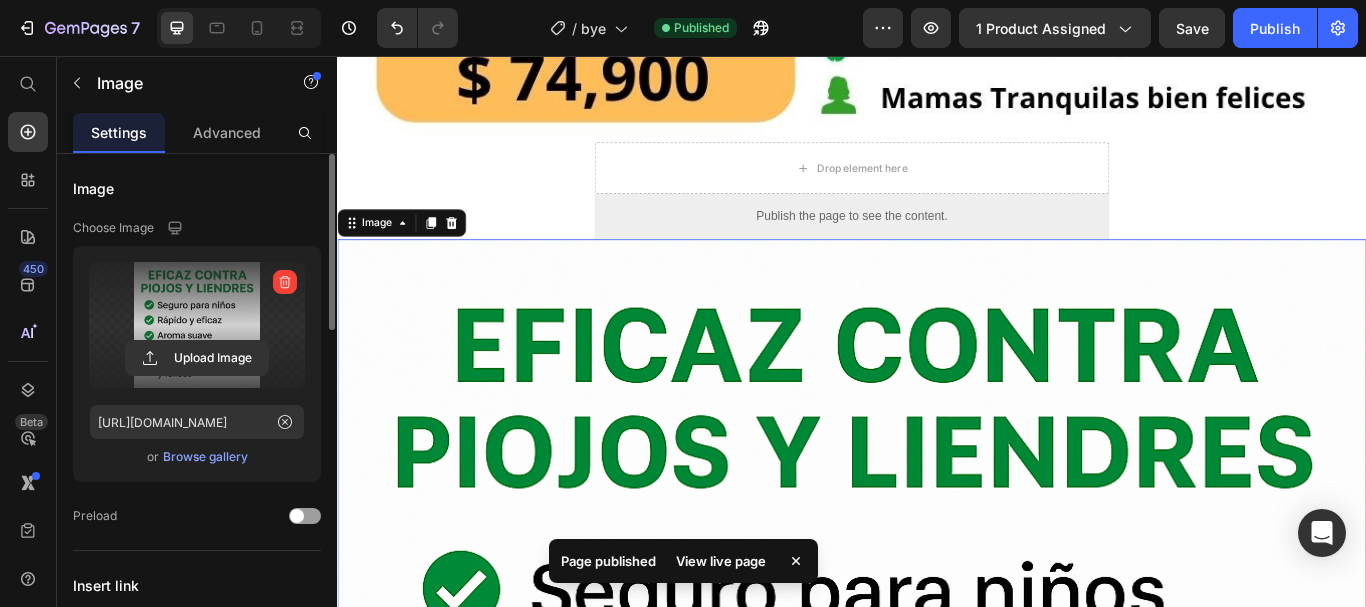 click at bounding box center (937, 870) 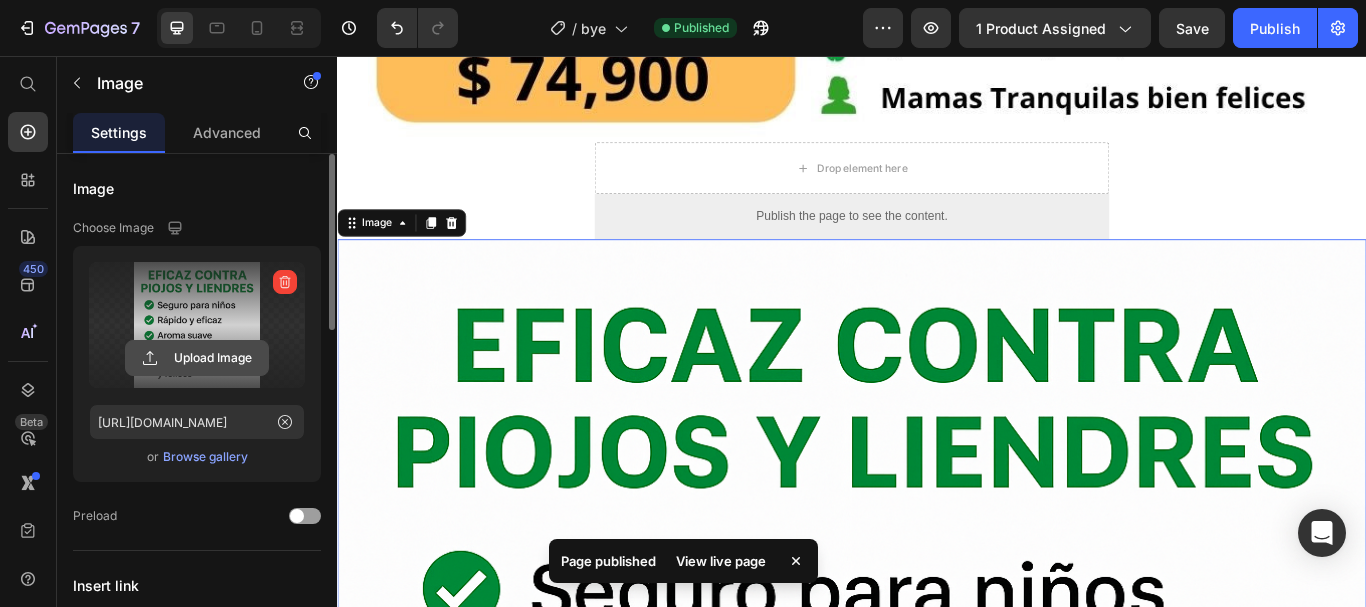 click 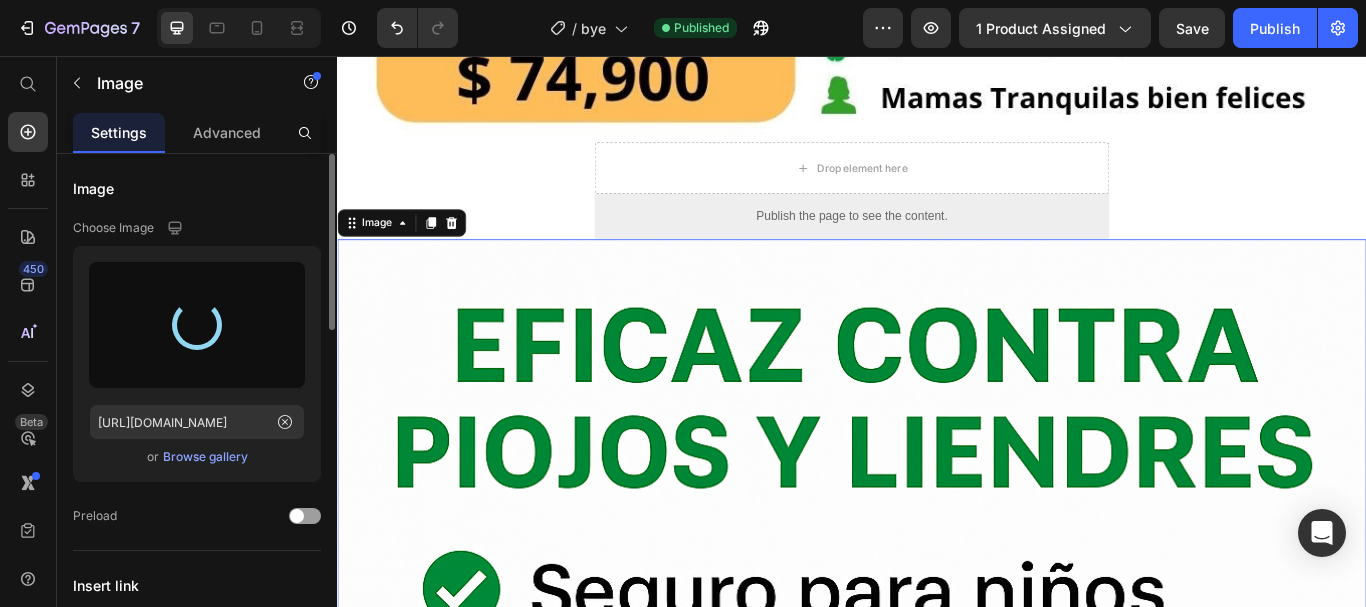 type on "[URL][DOMAIN_NAME]" 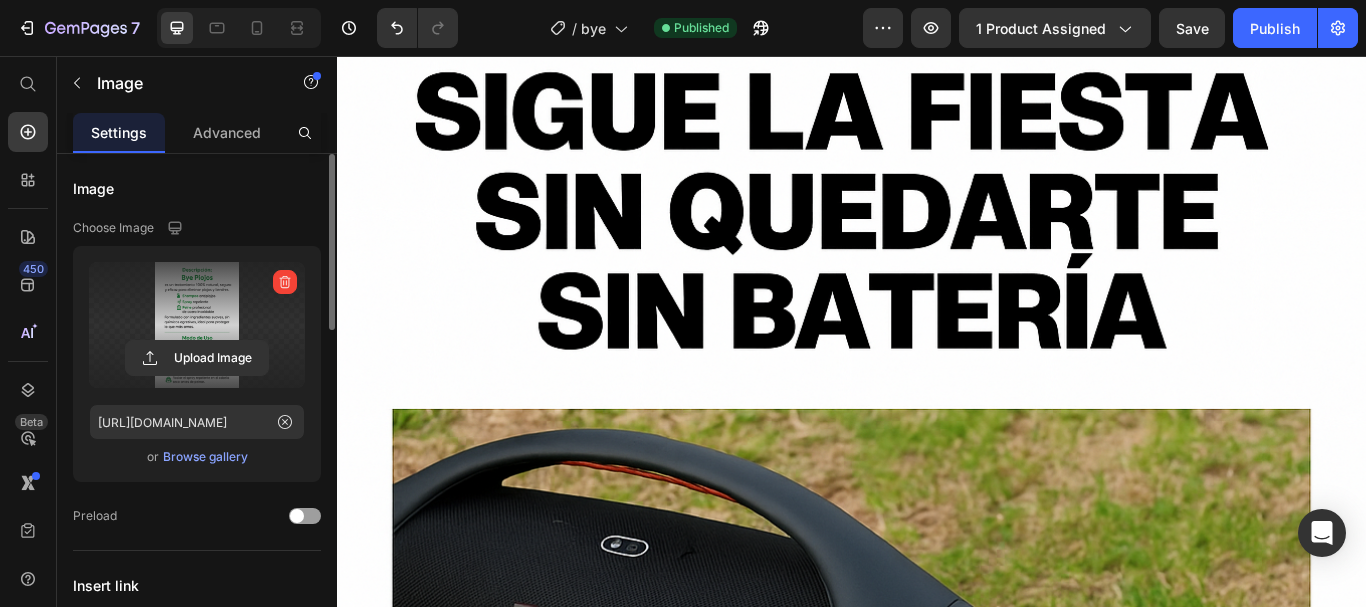 scroll, scrollTop: 3400, scrollLeft: 0, axis: vertical 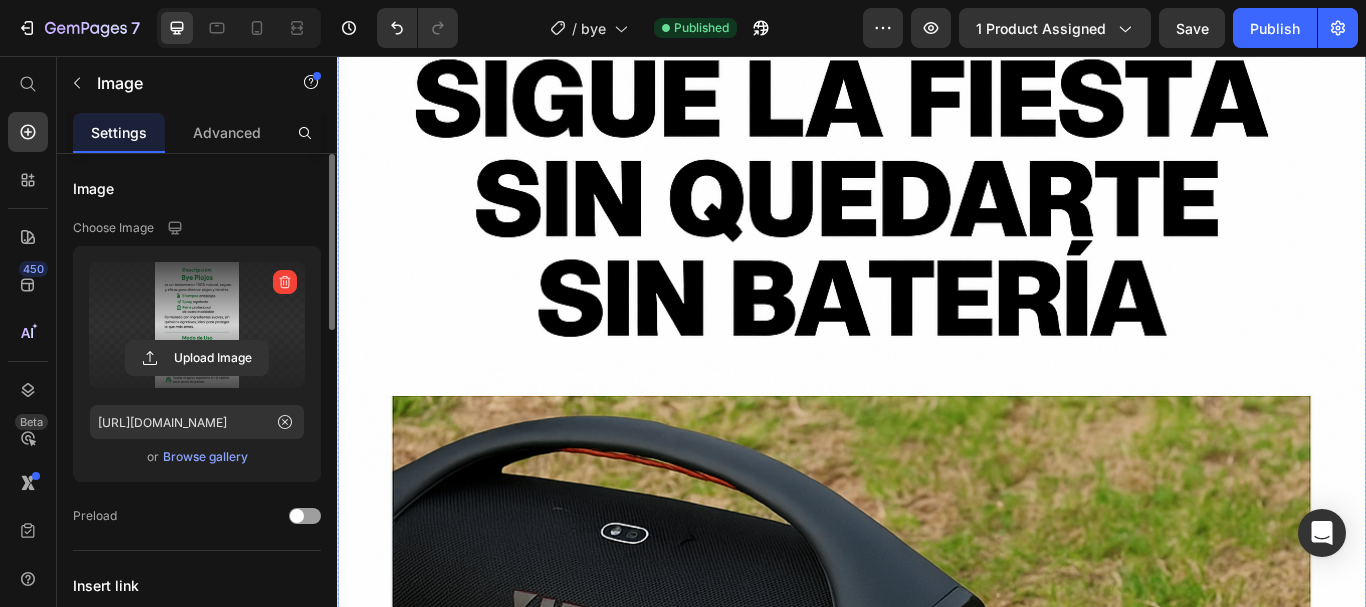 click at bounding box center [937, 870] 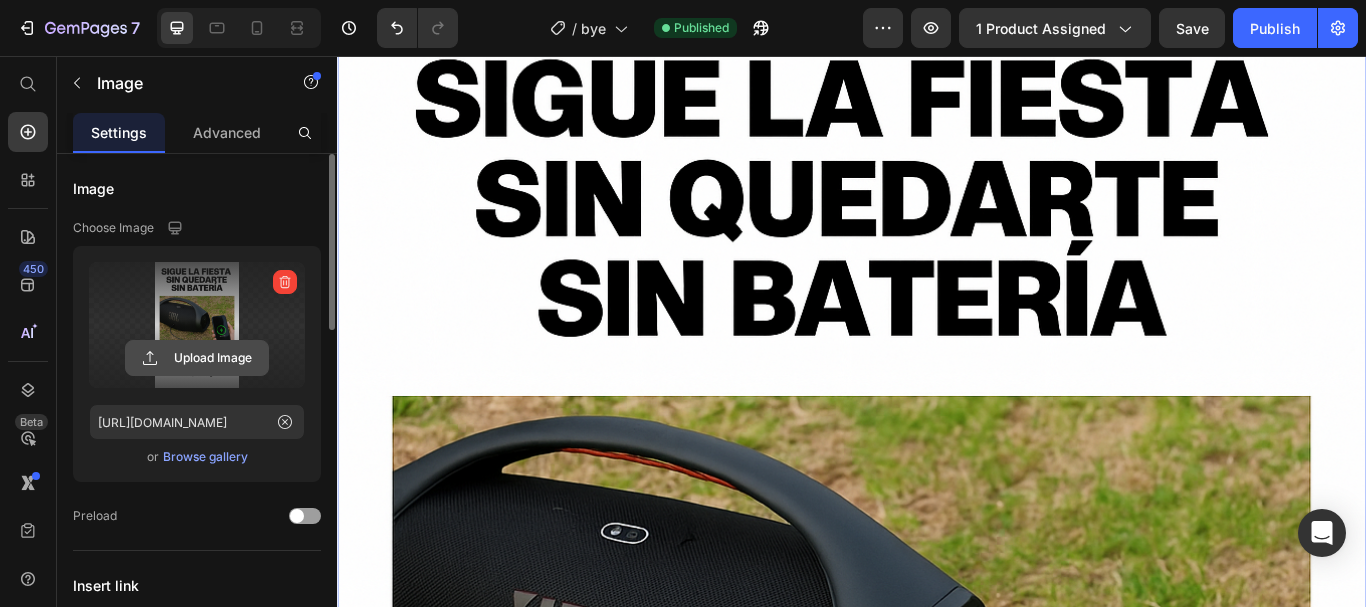 click 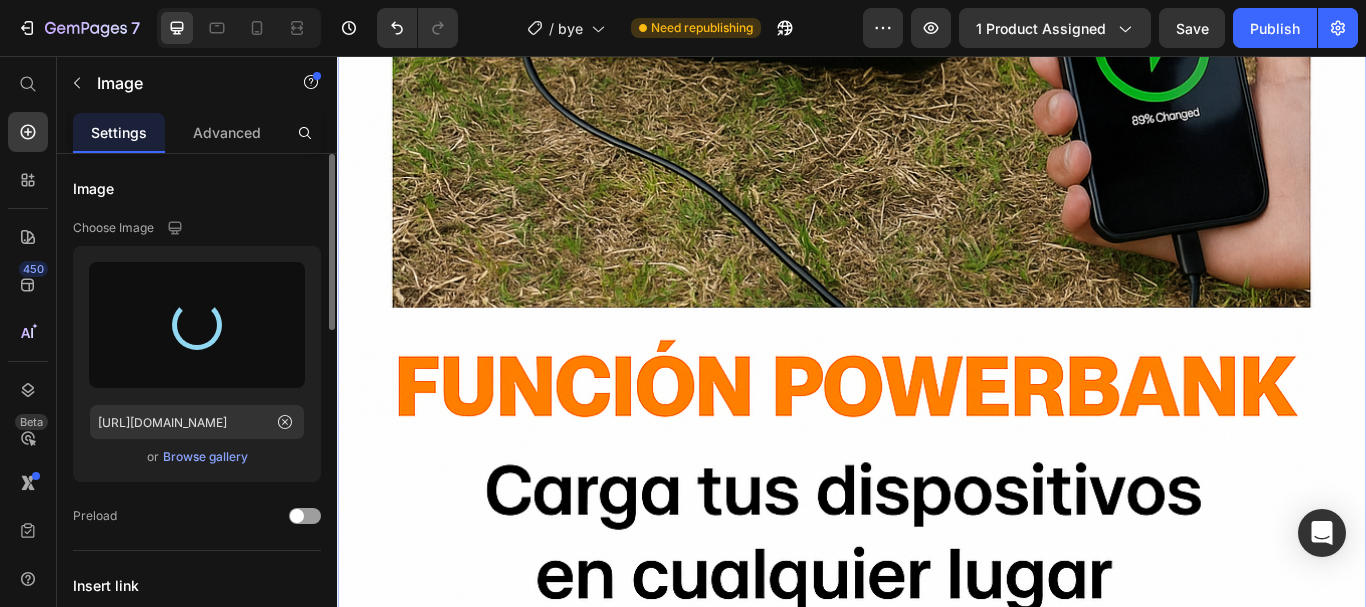 type on "[URL][DOMAIN_NAME]" 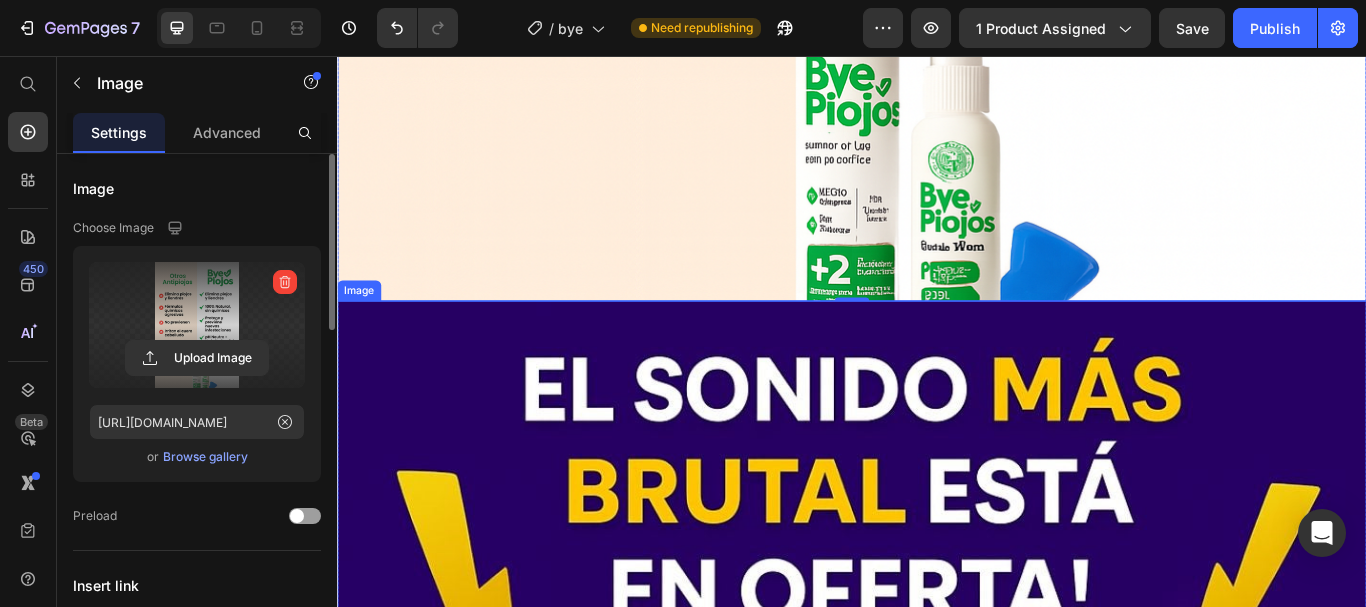 scroll, scrollTop: 5100, scrollLeft: 0, axis: vertical 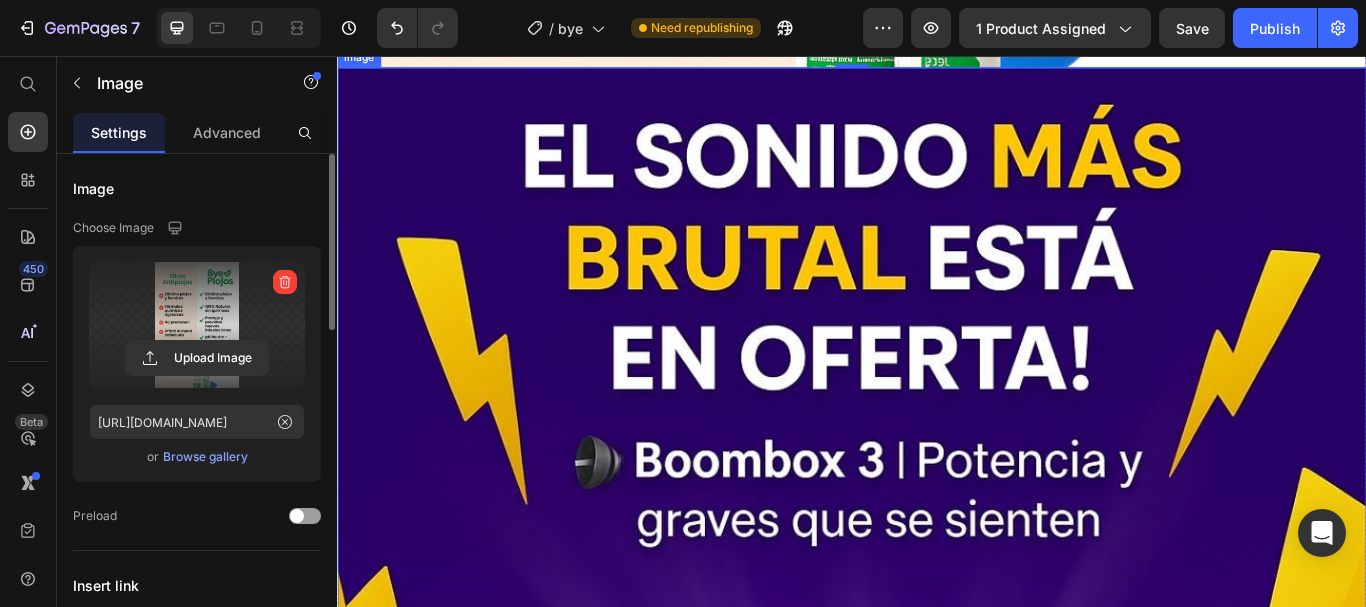 click at bounding box center (937, 966) 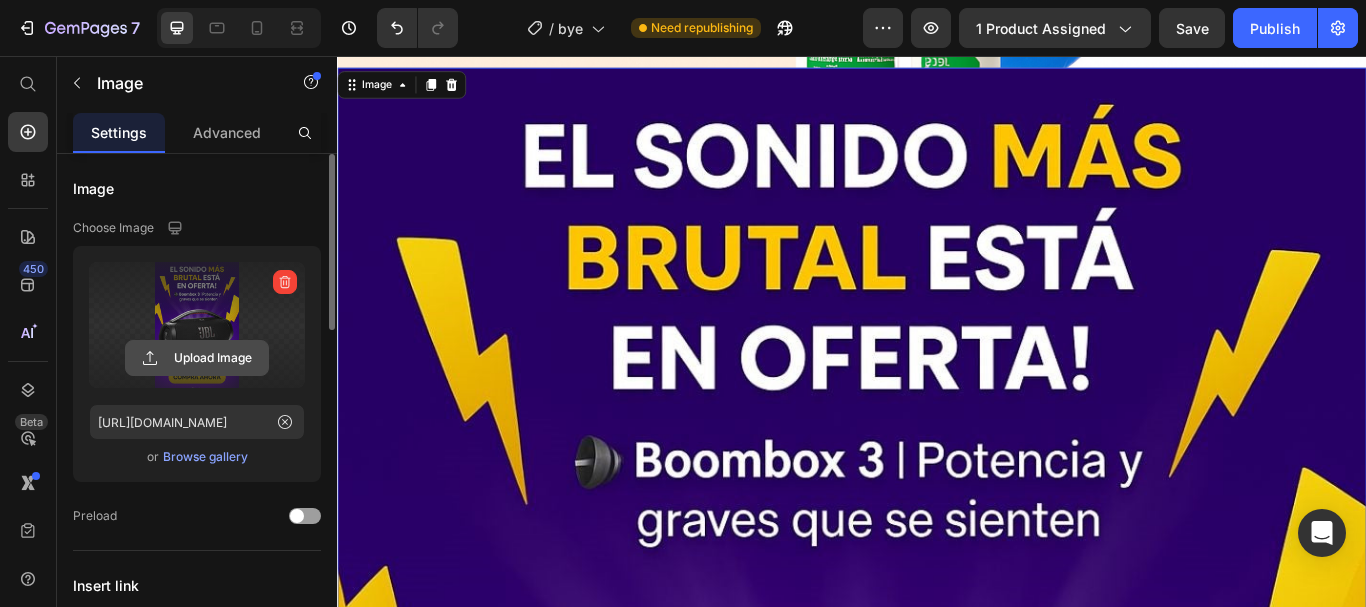 click 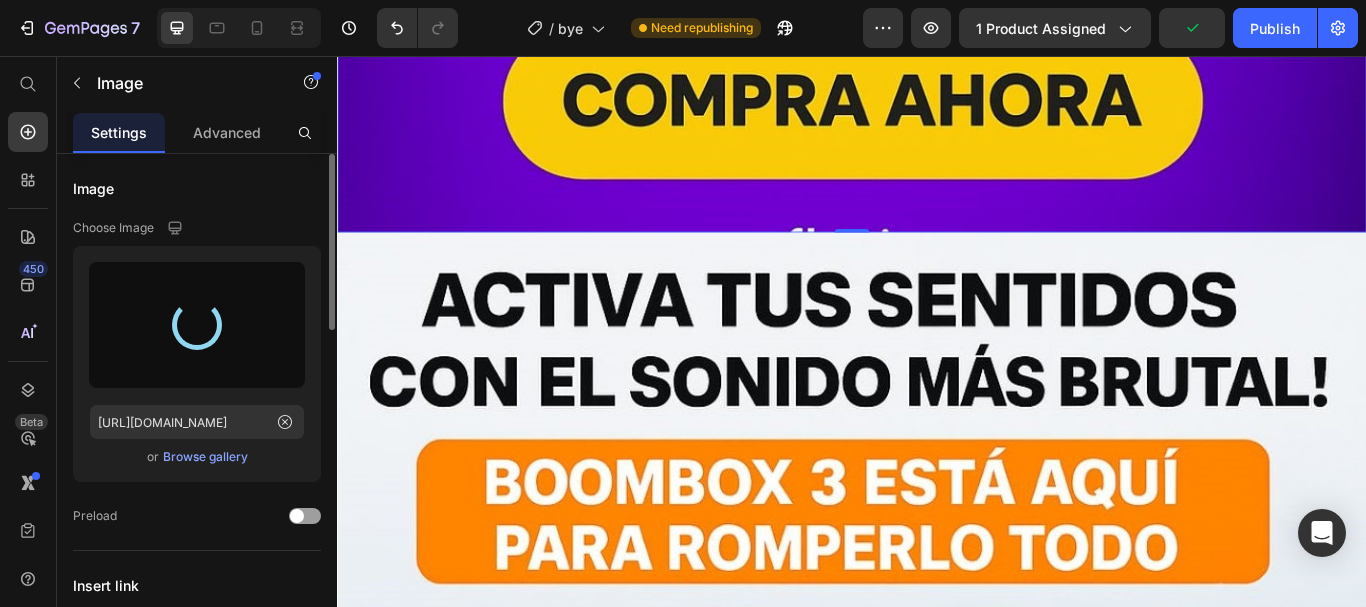 scroll, scrollTop: 6500, scrollLeft: 0, axis: vertical 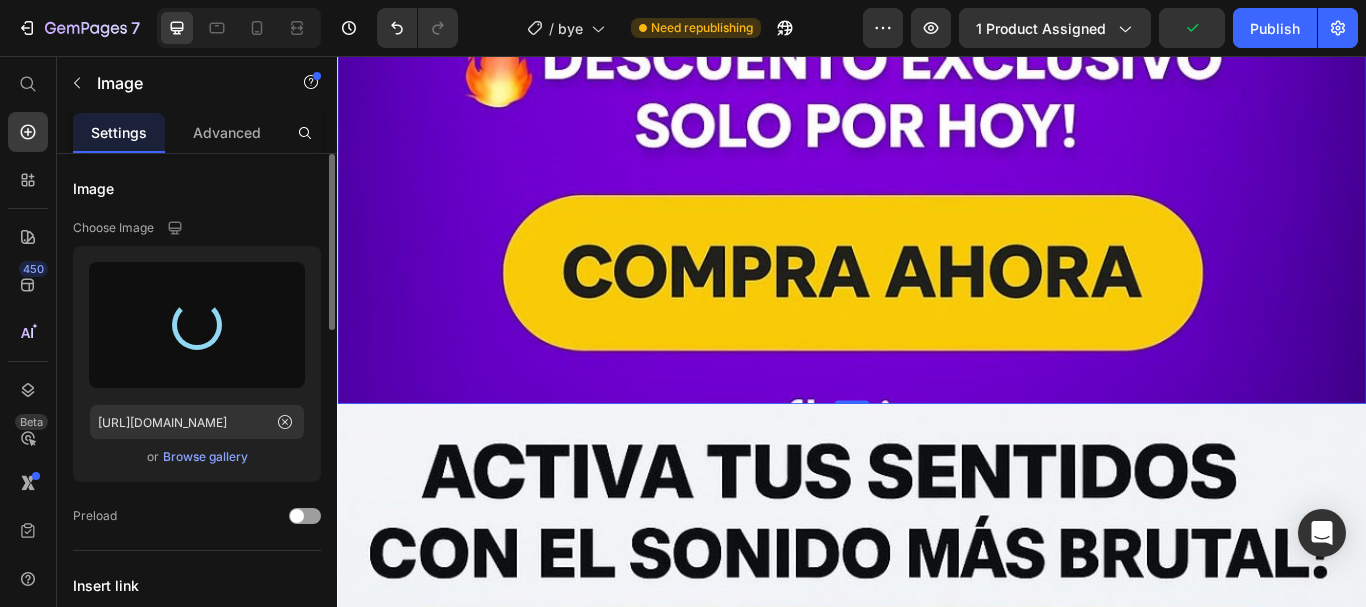 type on "[URL][DOMAIN_NAME]" 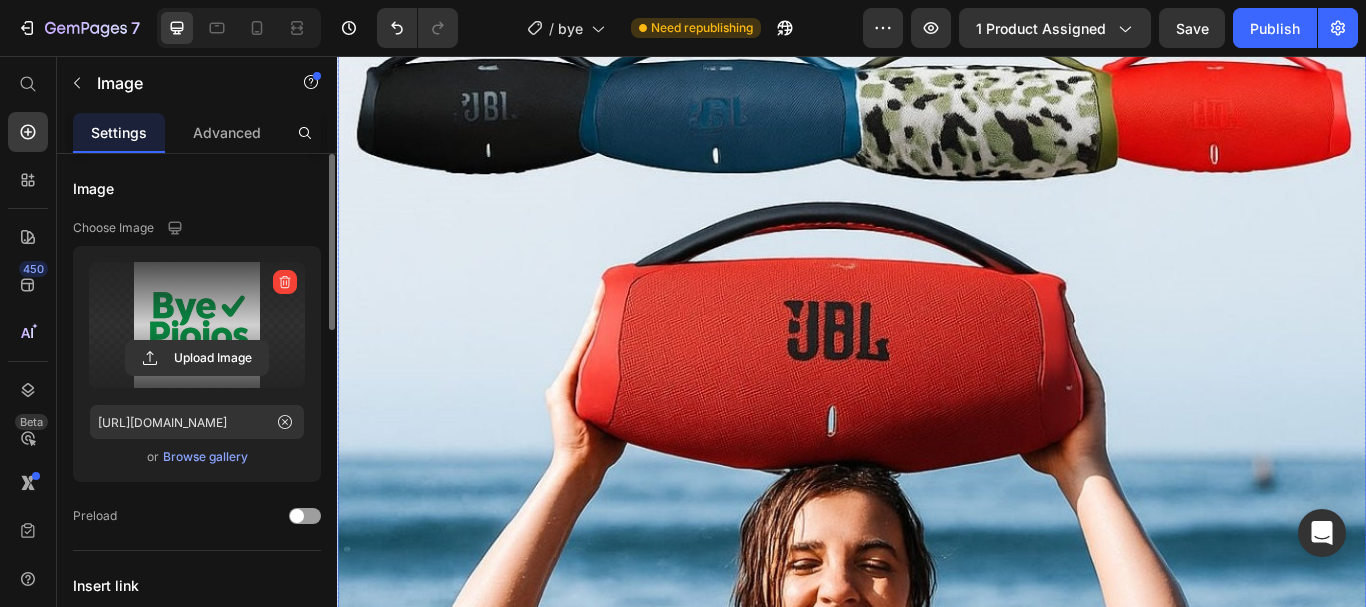 scroll, scrollTop: 6800, scrollLeft: 0, axis: vertical 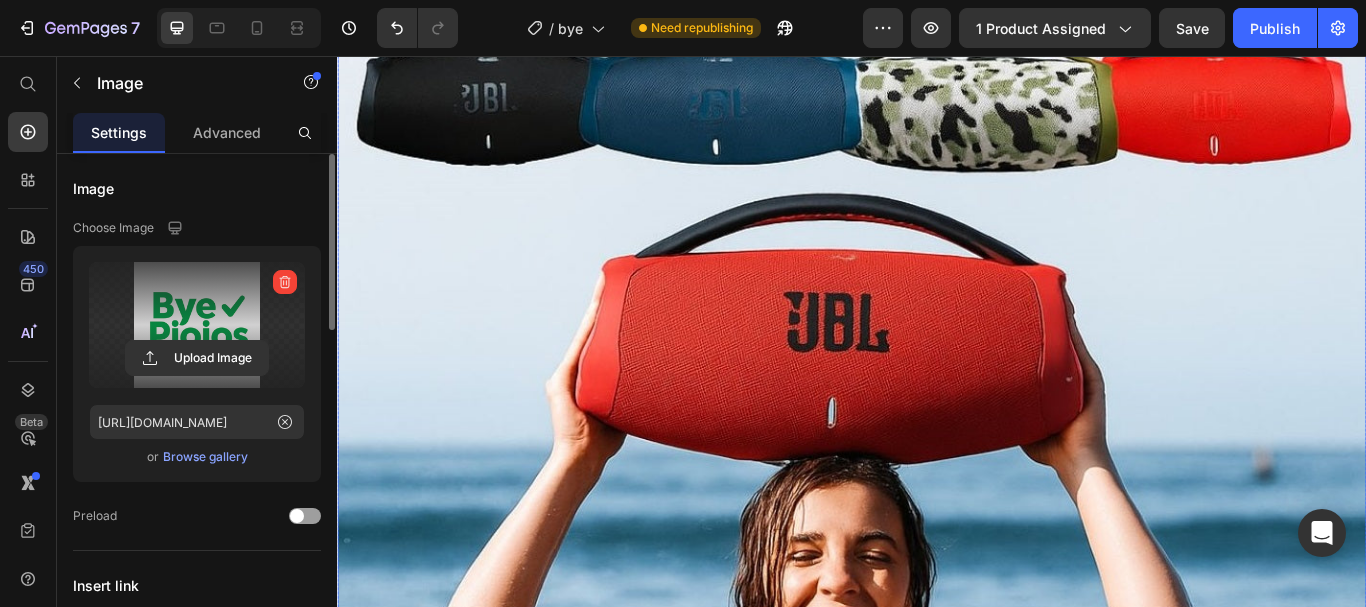 click at bounding box center [937, 409] 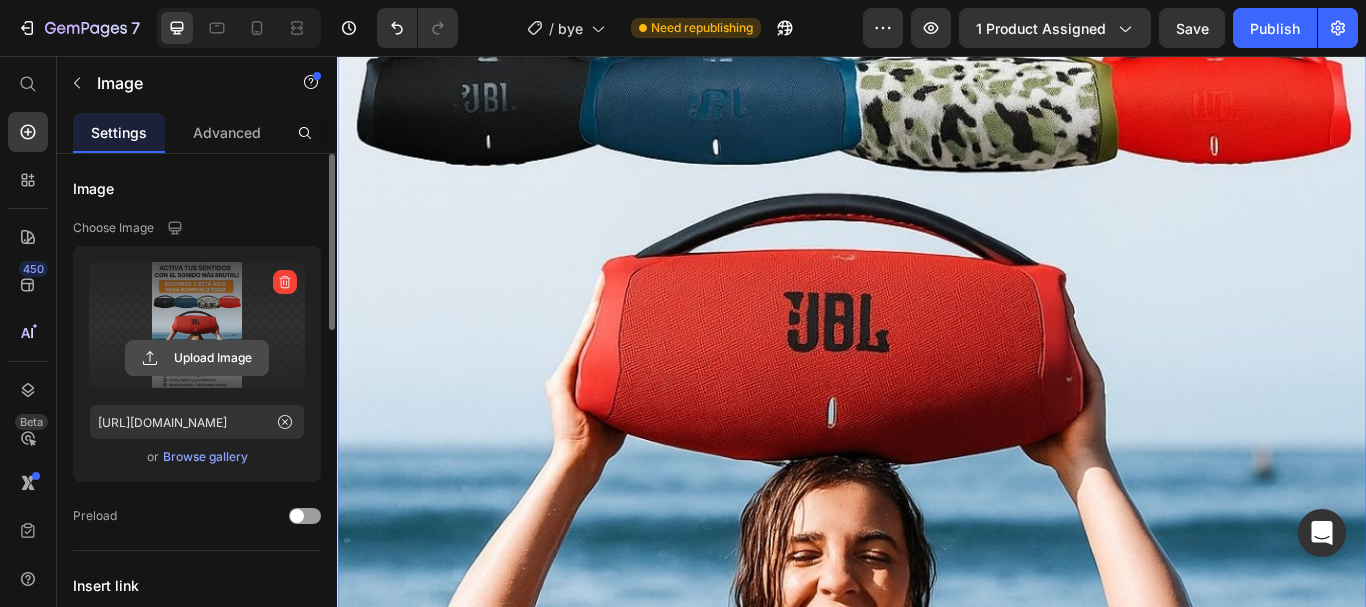 click 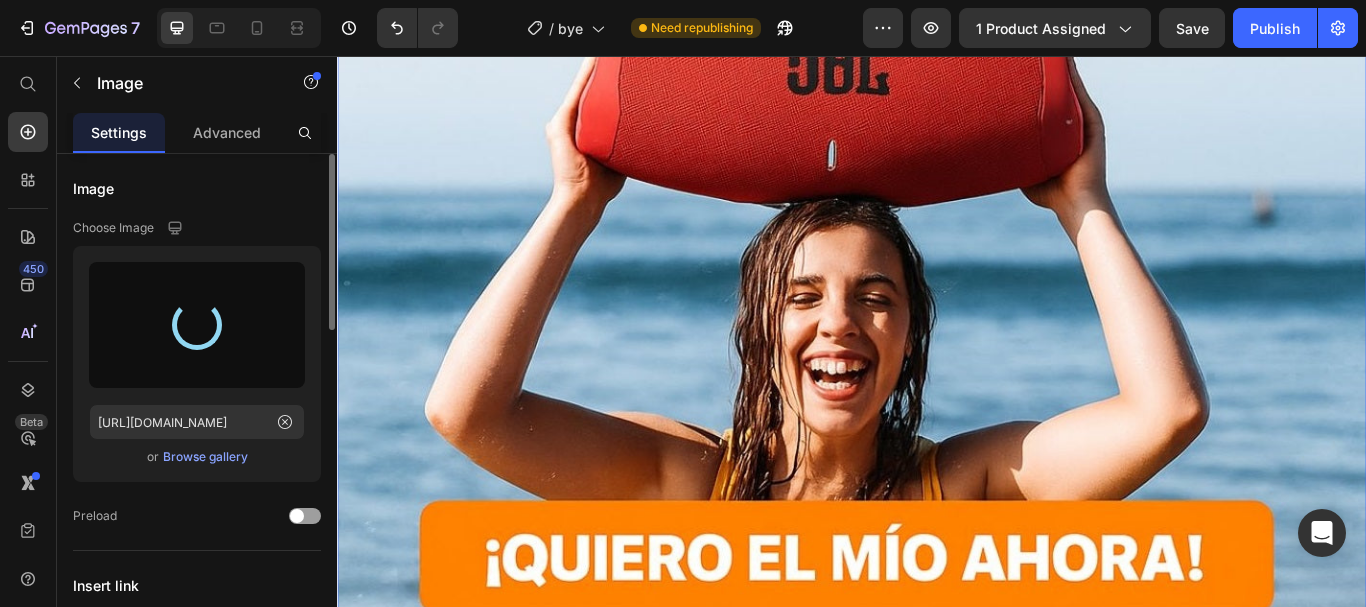type on "[URL][DOMAIN_NAME]" 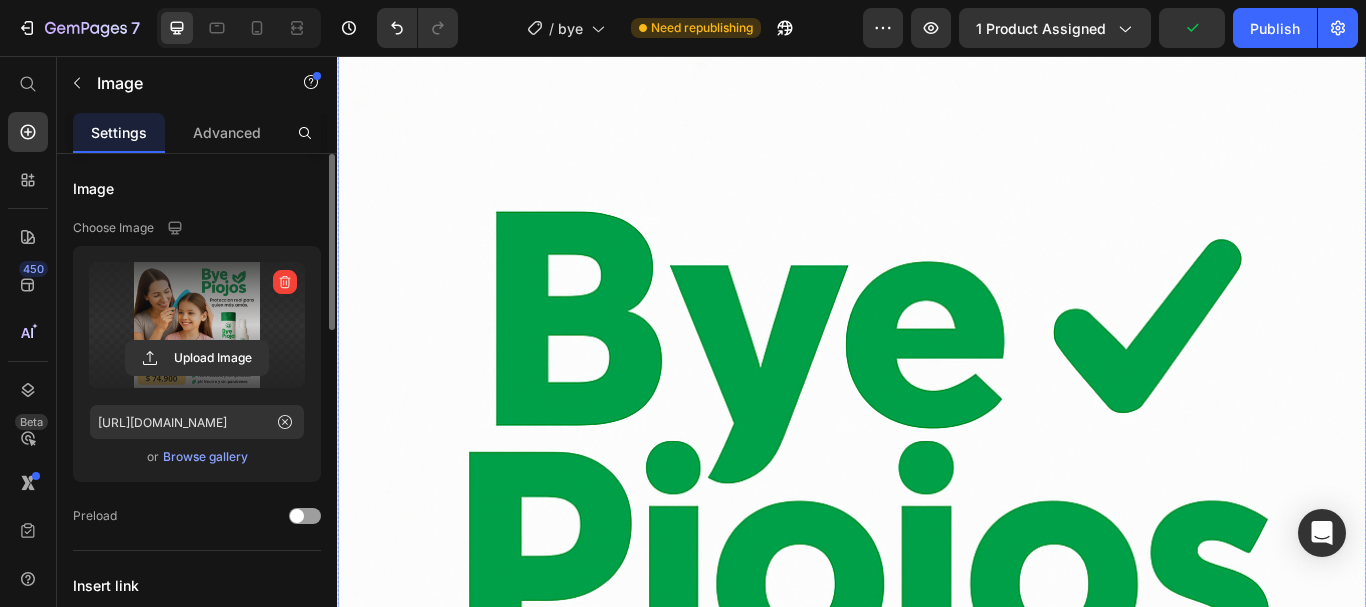 scroll, scrollTop: 4819, scrollLeft: 0, axis: vertical 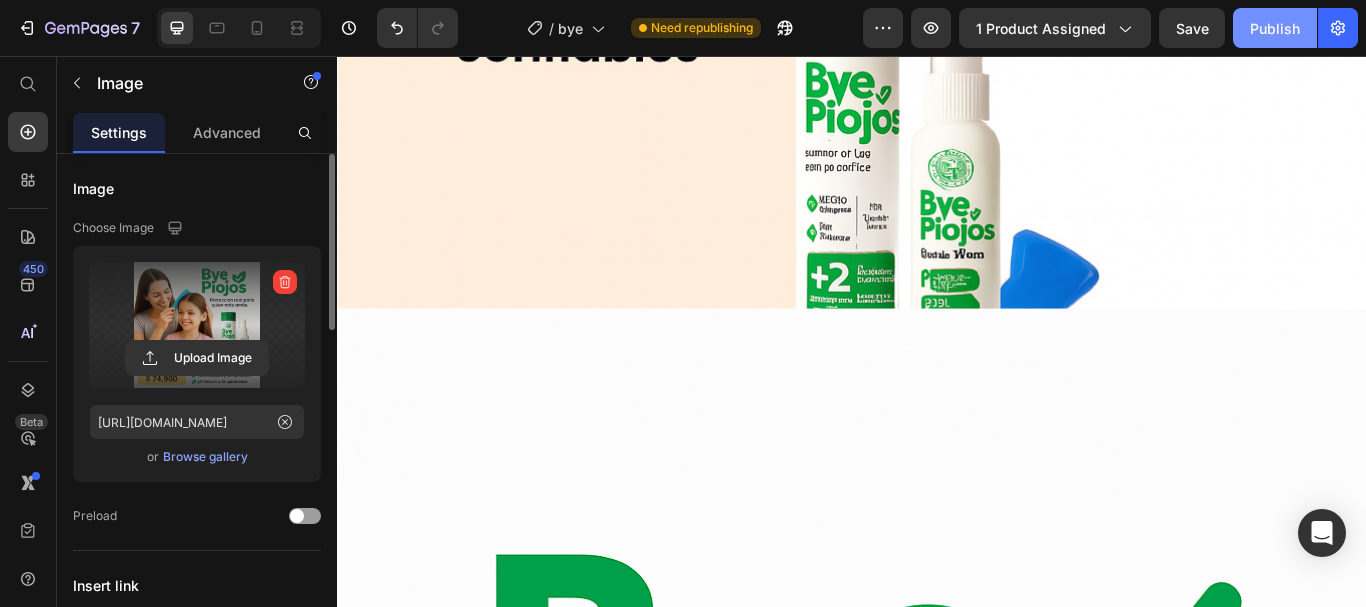 click on "Publish" at bounding box center (1275, 28) 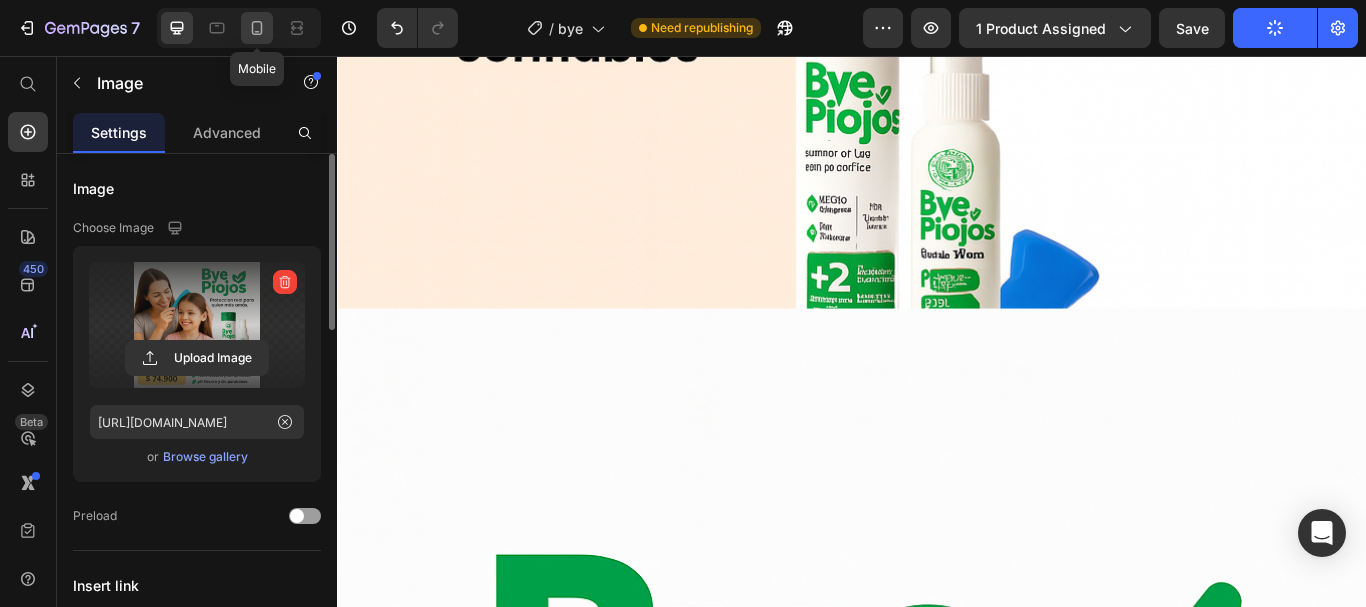click 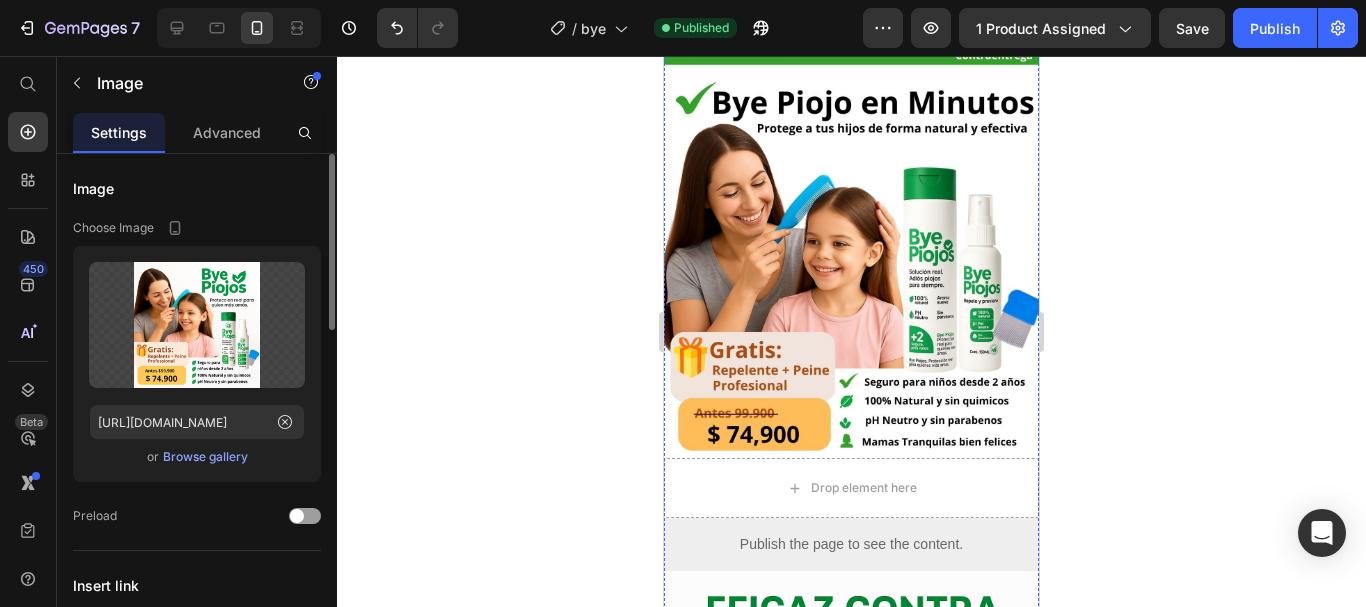 scroll, scrollTop: 0, scrollLeft: 0, axis: both 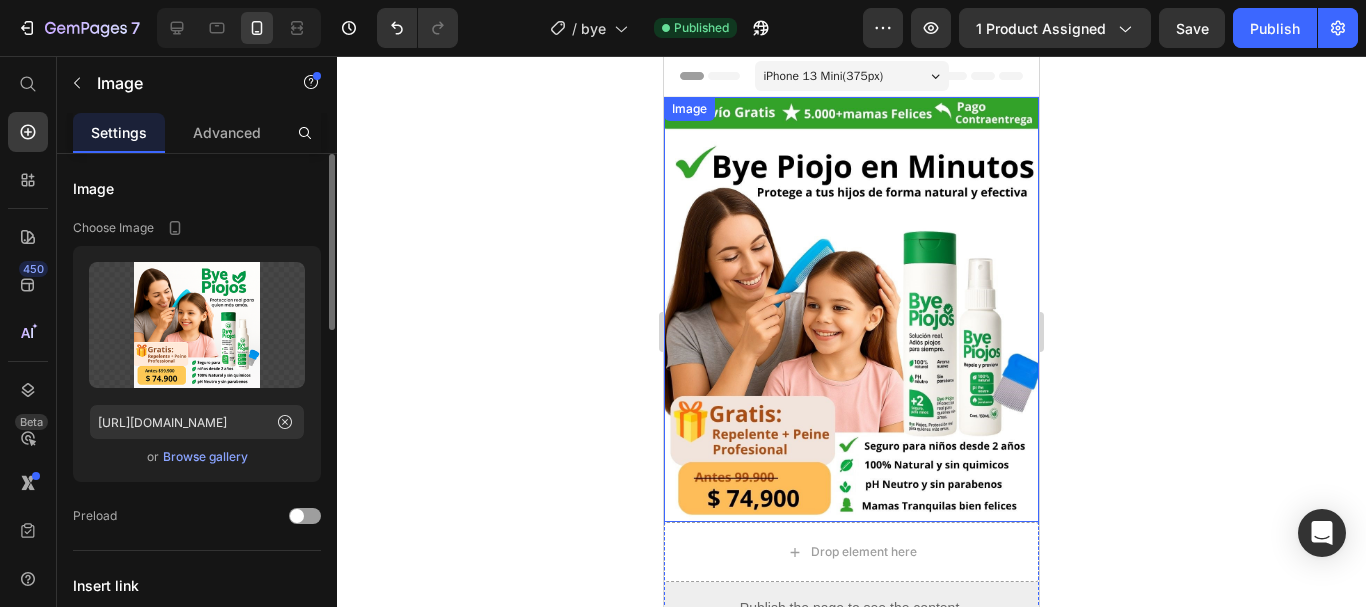 click at bounding box center (851, 309) 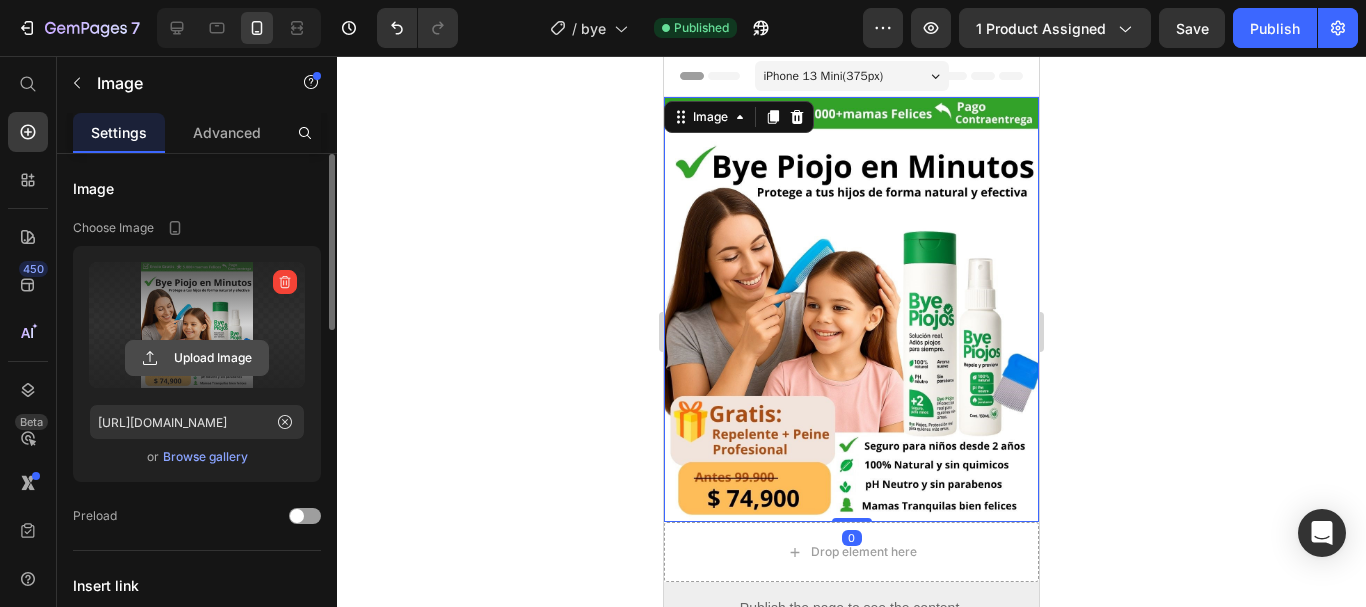 click 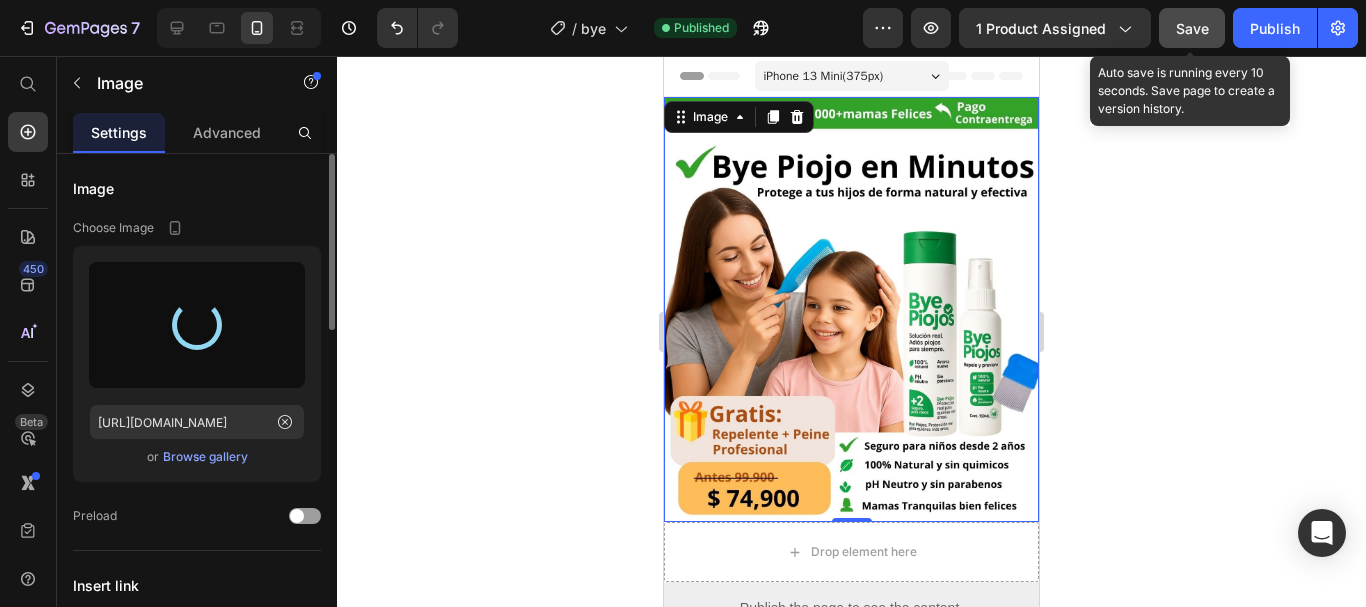 type on "[URL][DOMAIN_NAME]" 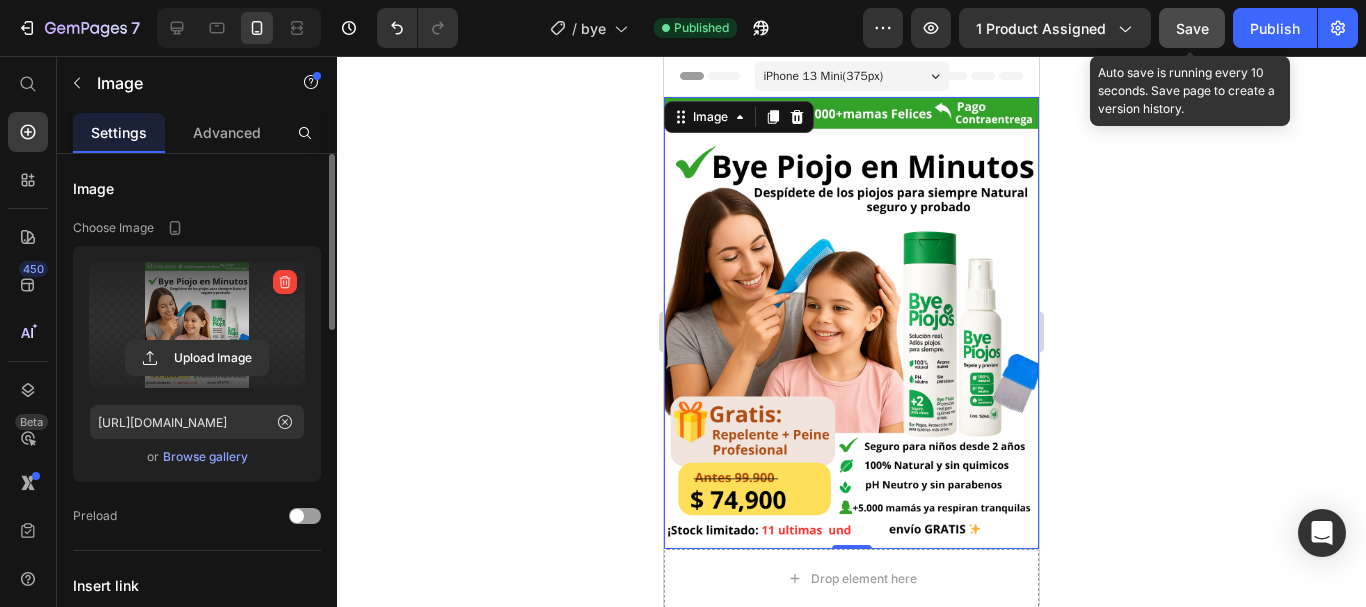 click on "Save" at bounding box center (1192, 28) 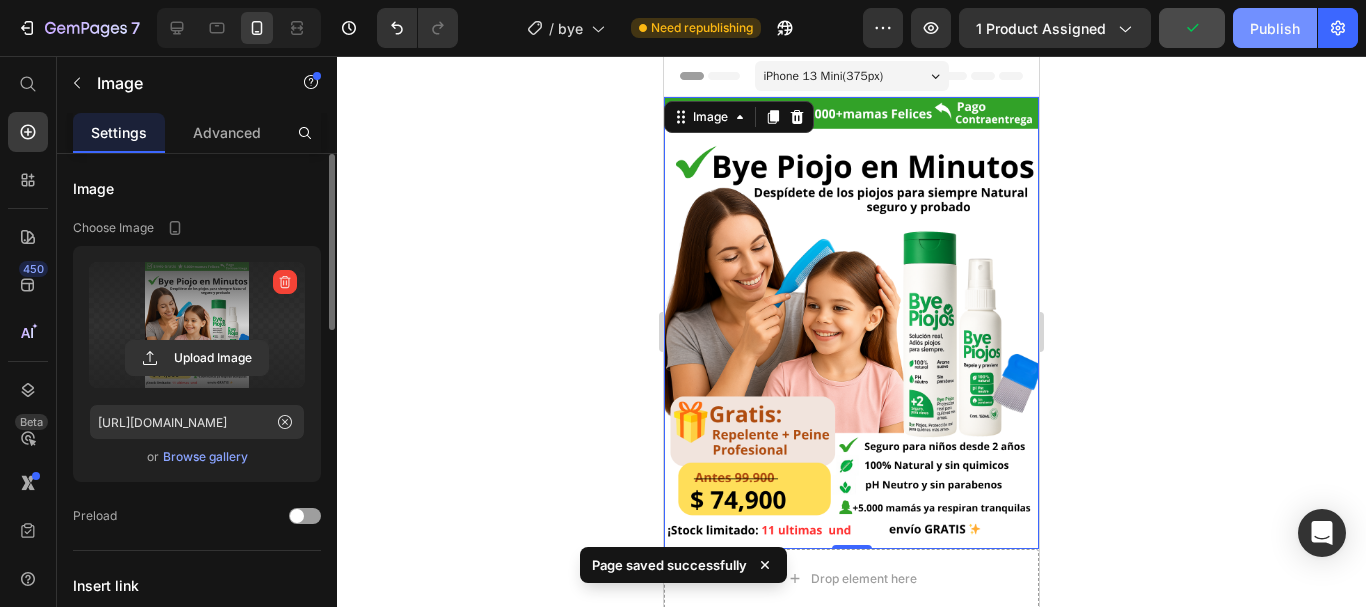 click on "Publish" at bounding box center (1275, 28) 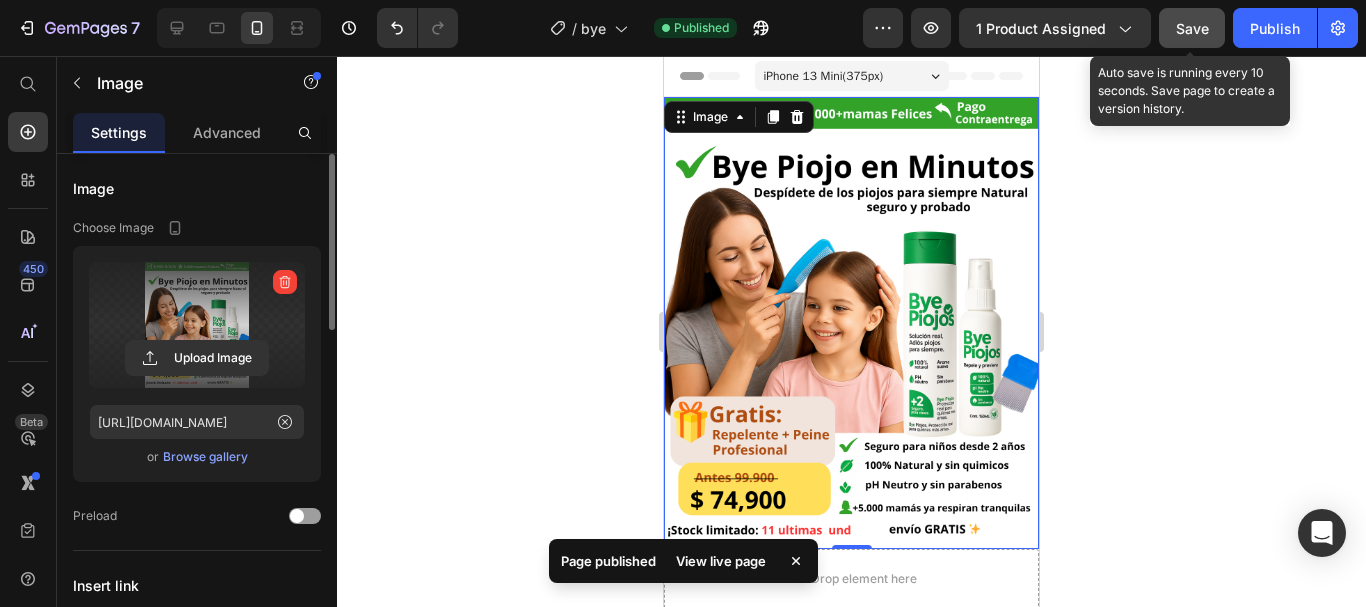 click on "Save" at bounding box center [1192, 28] 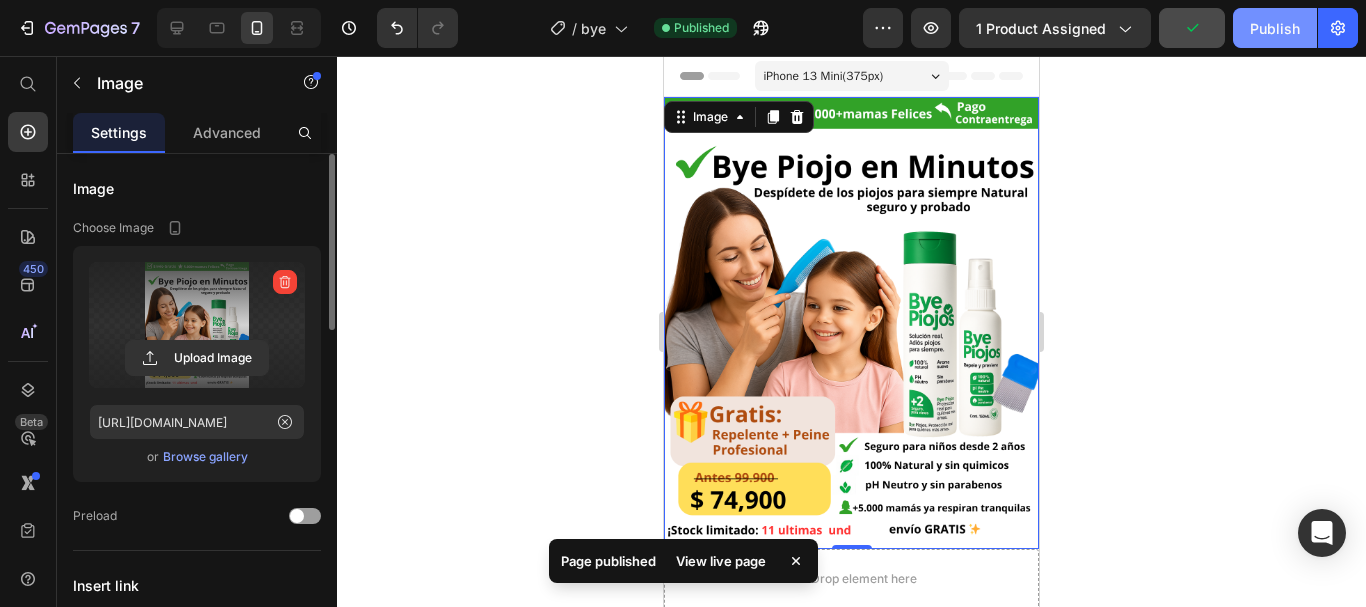 click on "Publish" at bounding box center (1275, 28) 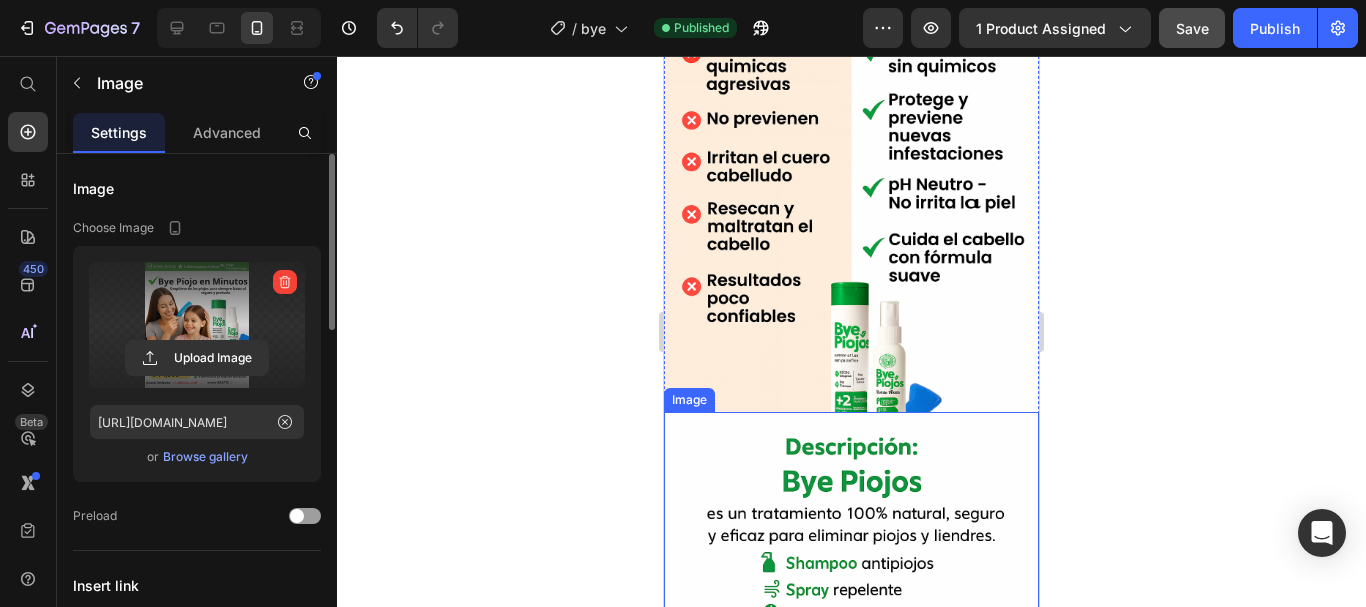 scroll, scrollTop: 1300, scrollLeft: 0, axis: vertical 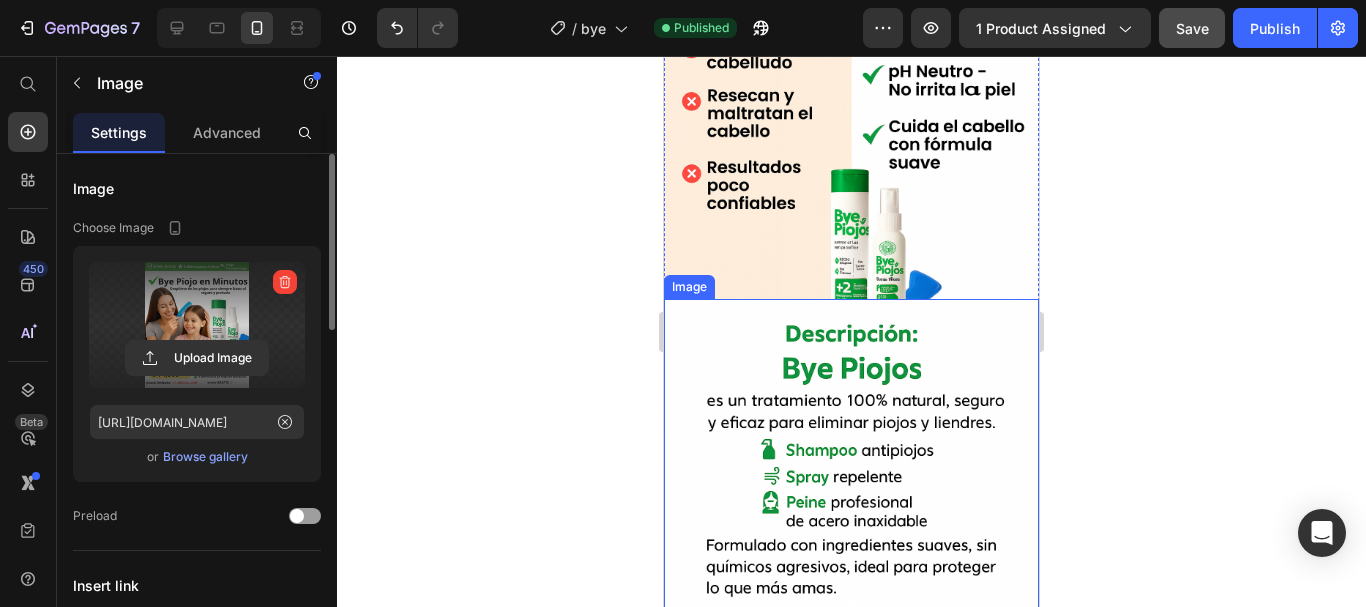 click at bounding box center (851, 580) 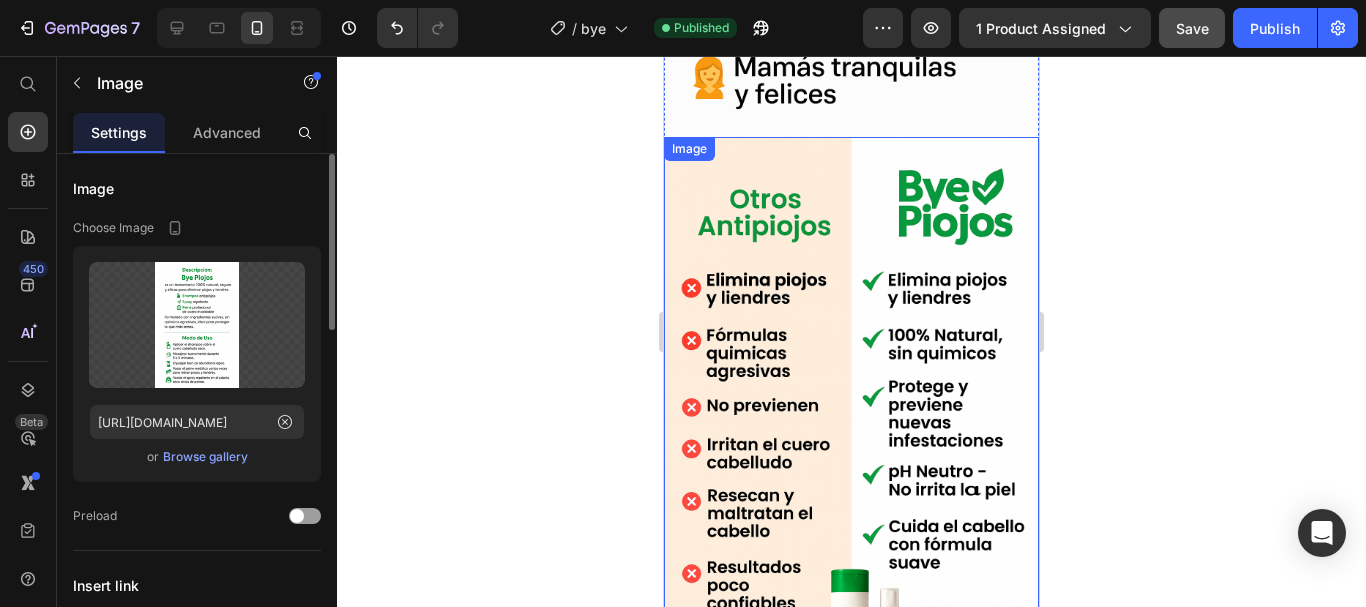 click at bounding box center [851, 418] 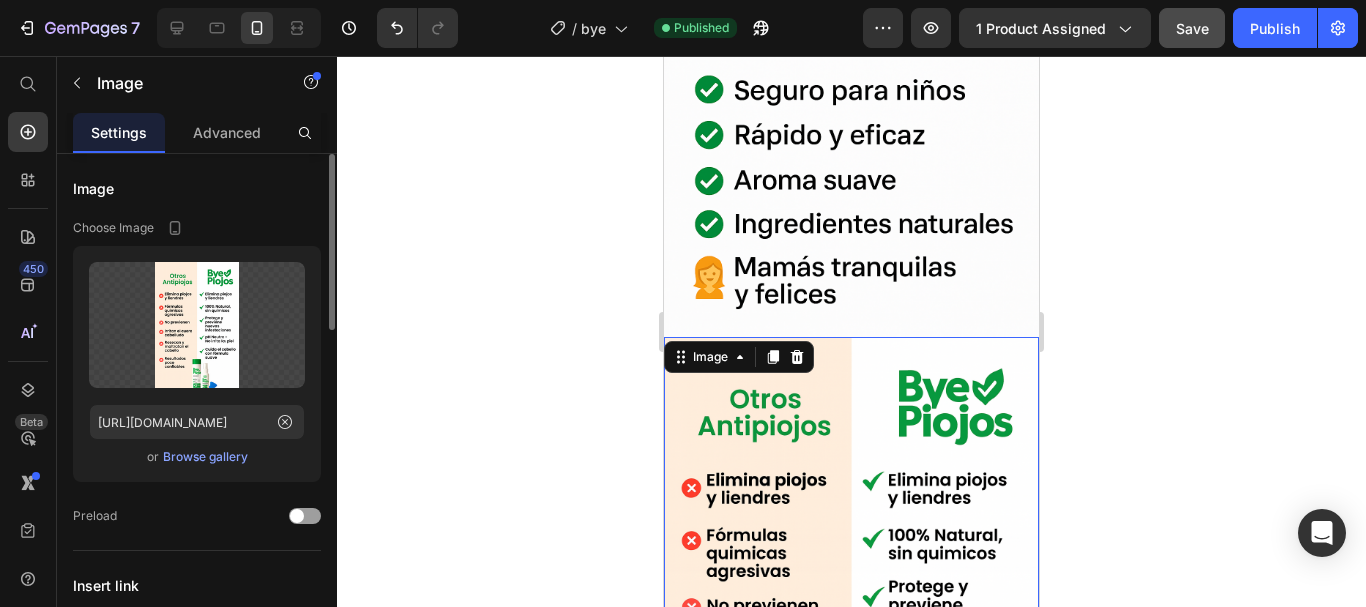 scroll, scrollTop: 500, scrollLeft: 0, axis: vertical 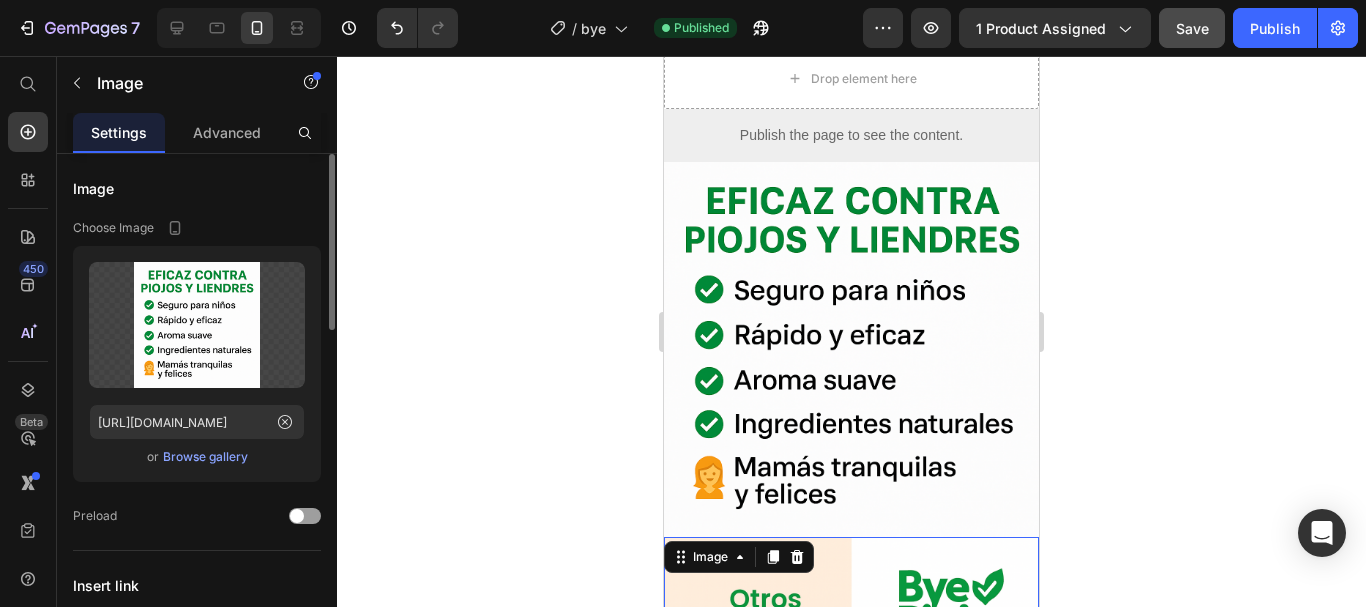 click at bounding box center (851, 349) 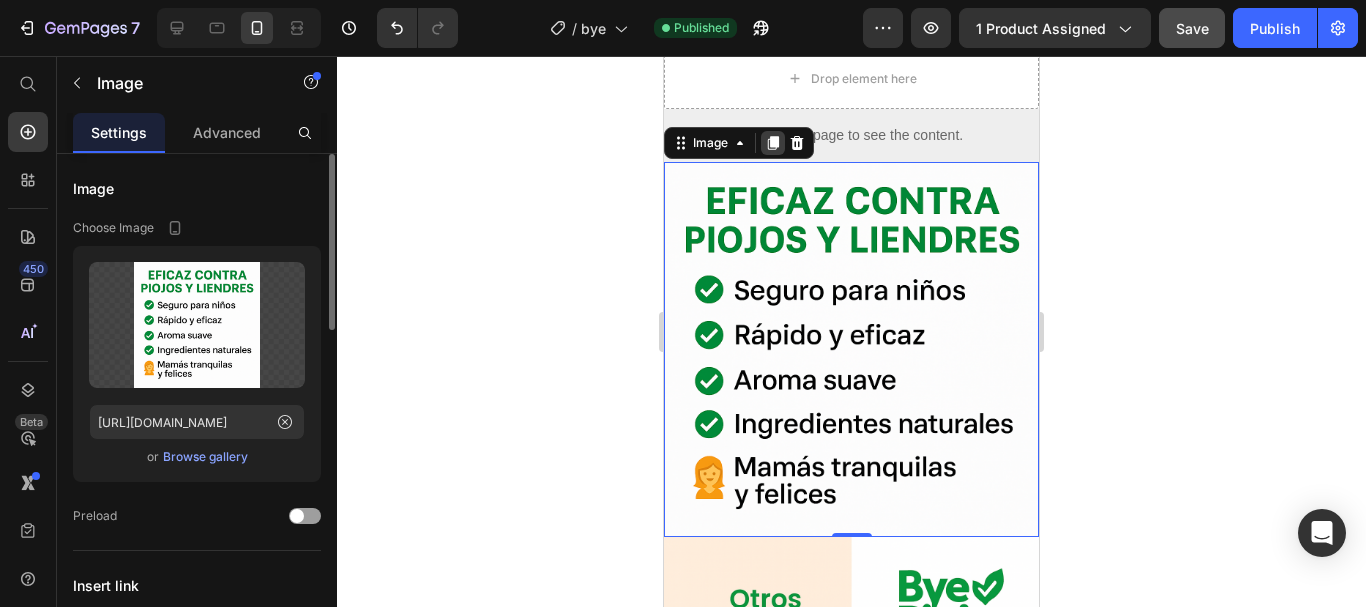click 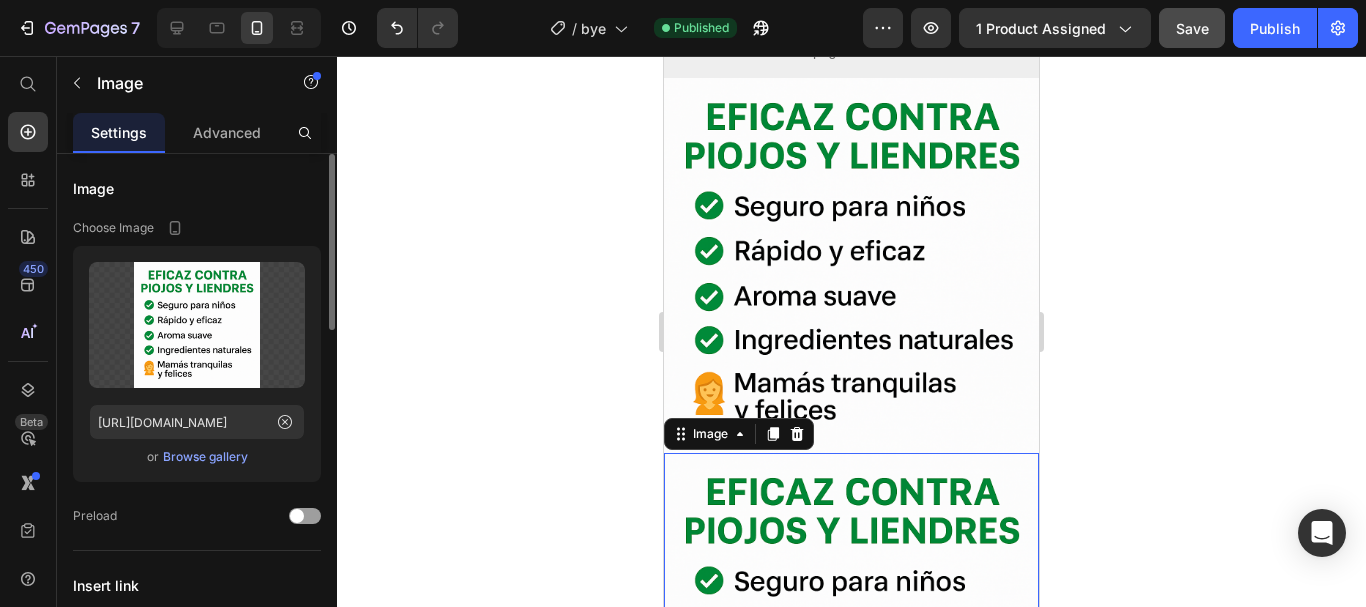 scroll, scrollTop: 577, scrollLeft: 0, axis: vertical 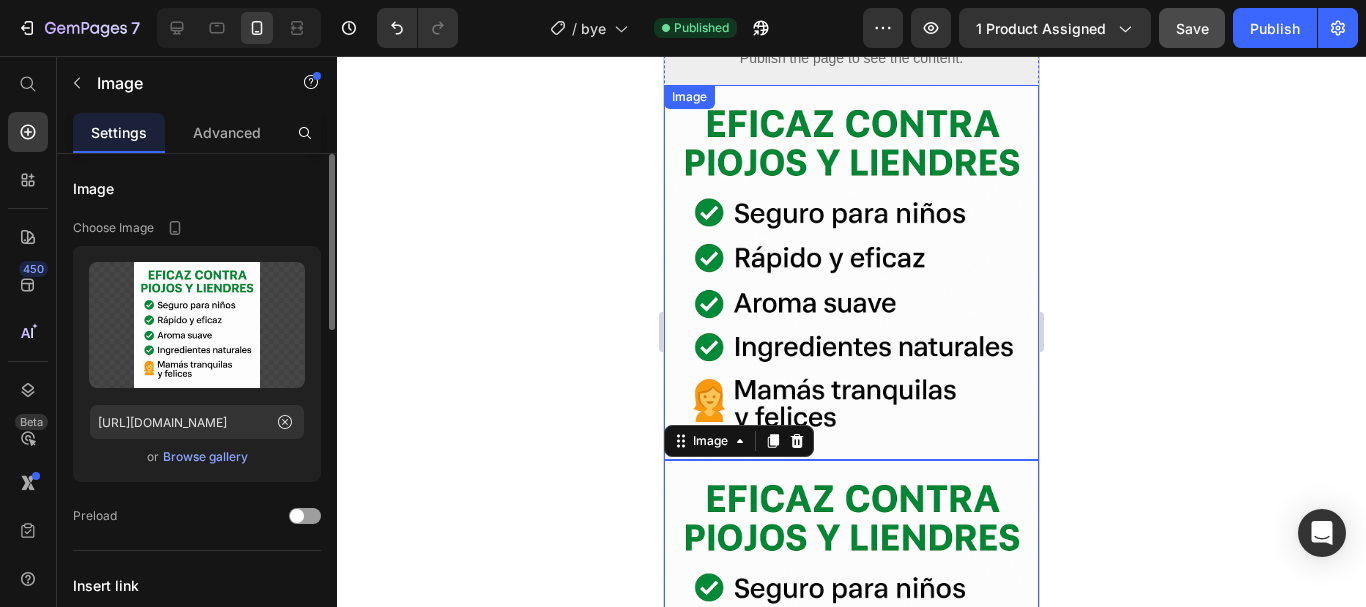 click at bounding box center (851, 272) 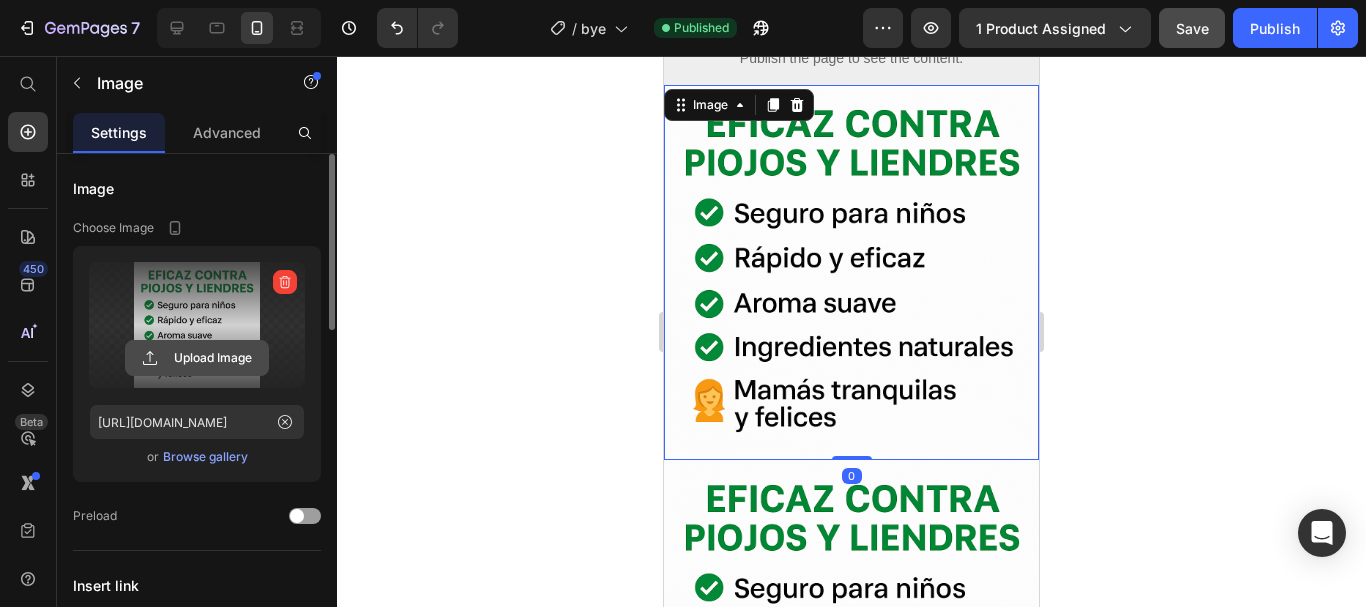 click 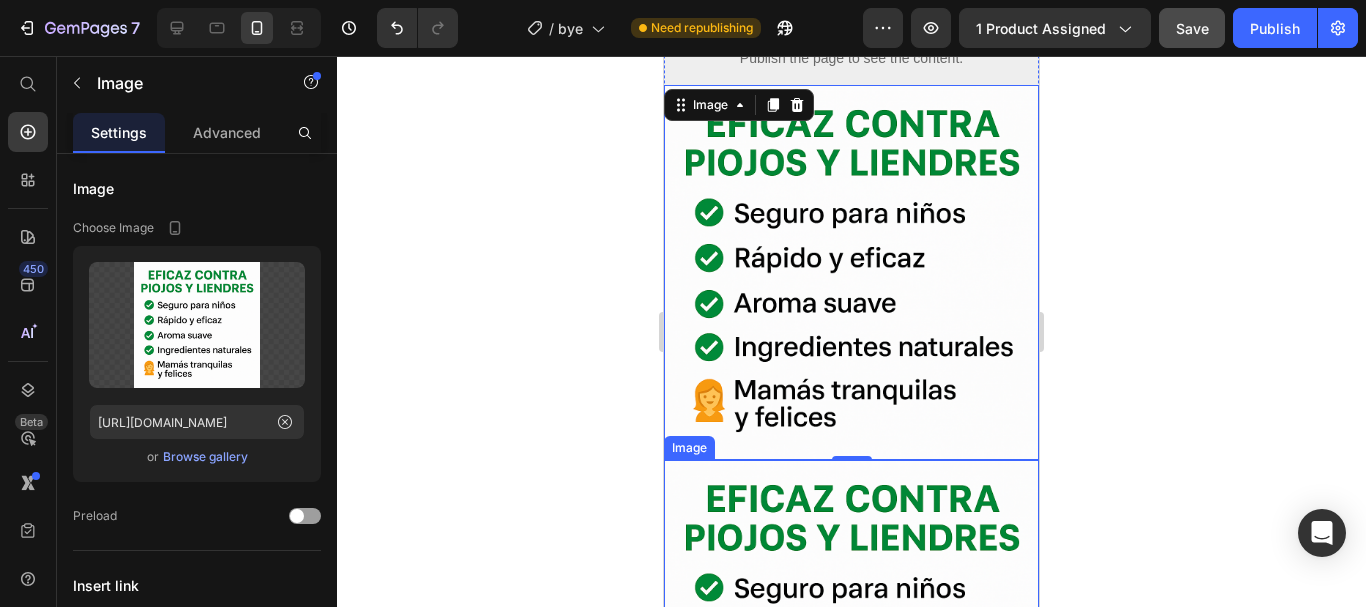 click at bounding box center [851, 647] 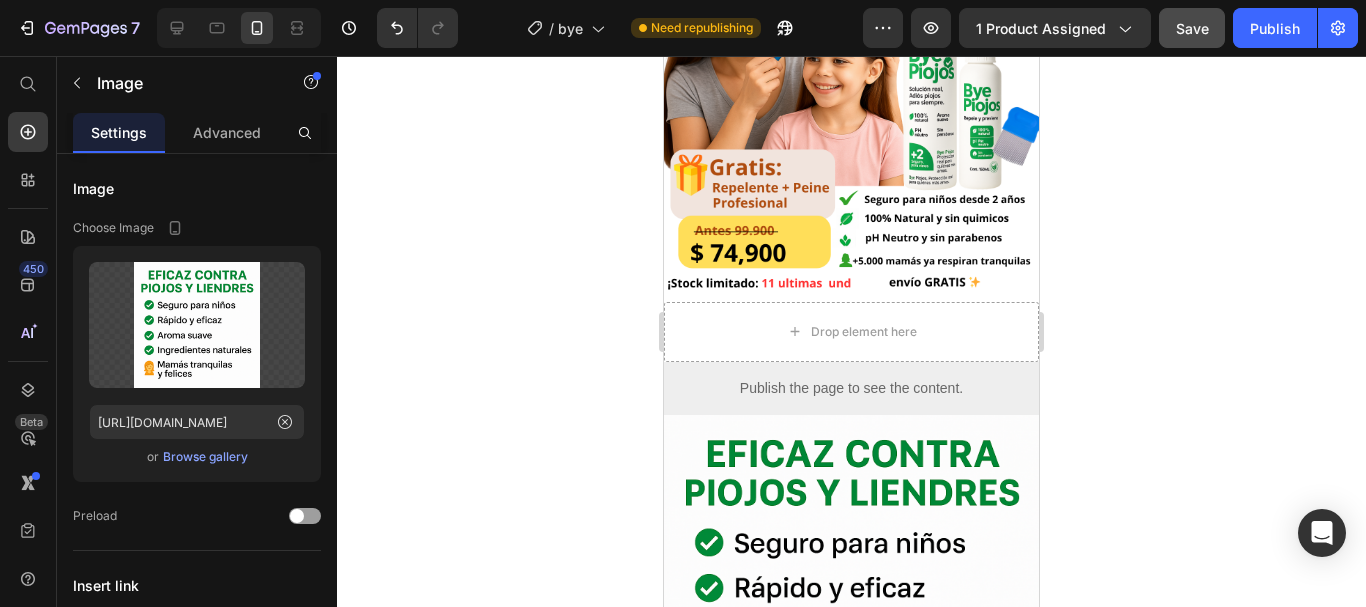 scroll, scrollTop: 277, scrollLeft: 0, axis: vertical 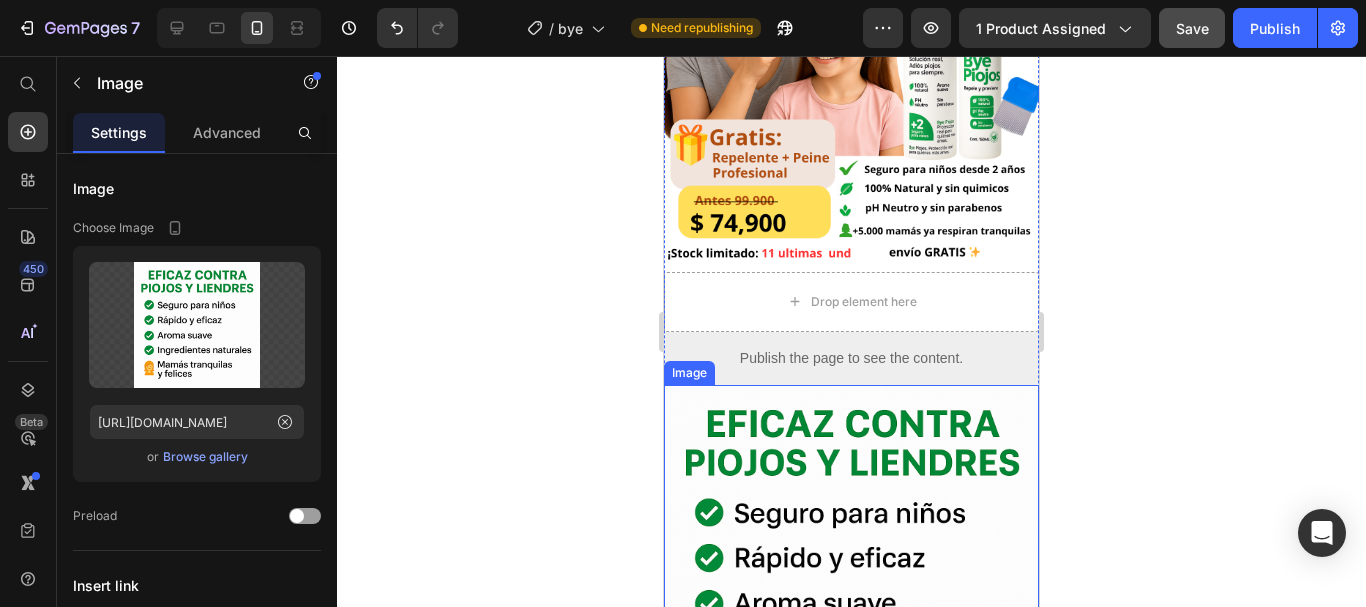 click at bounding box center (851, 572) 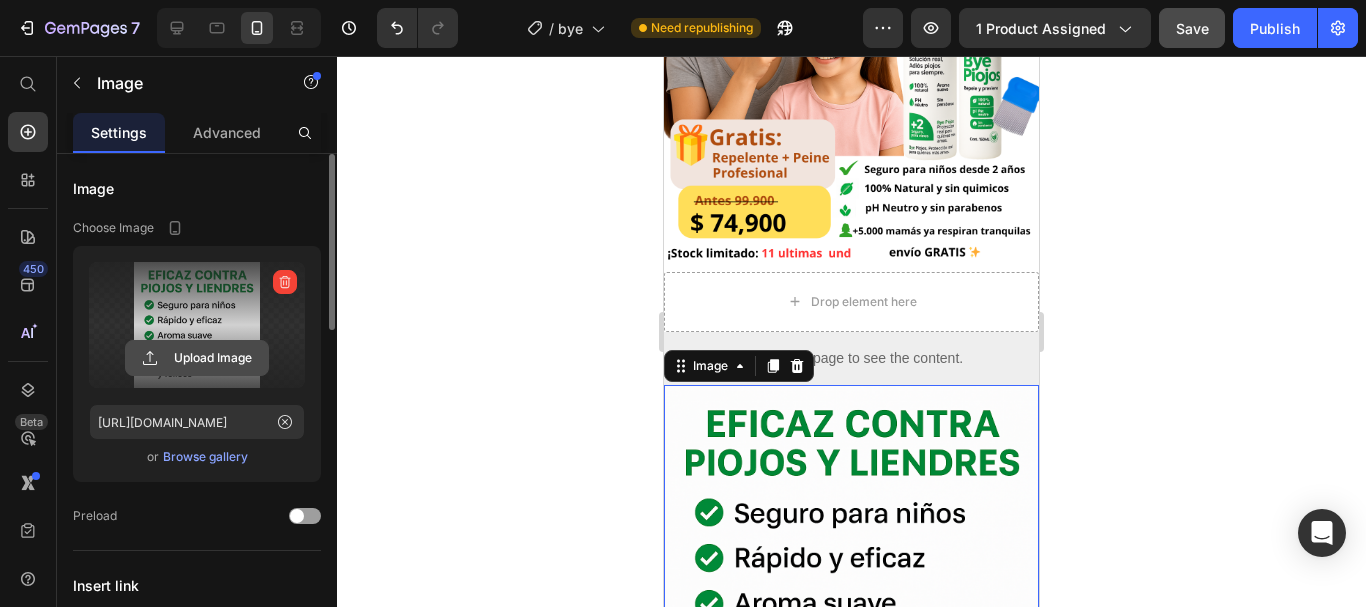 click 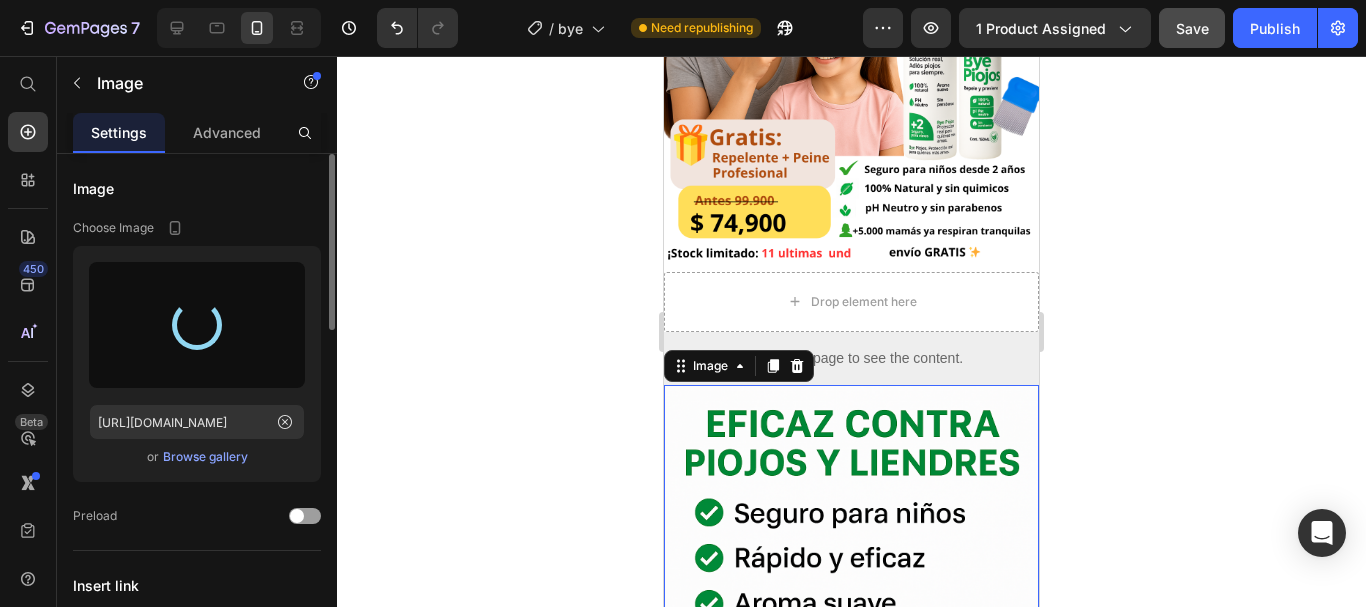 type on "[URL][DOMAIN_NAME]" 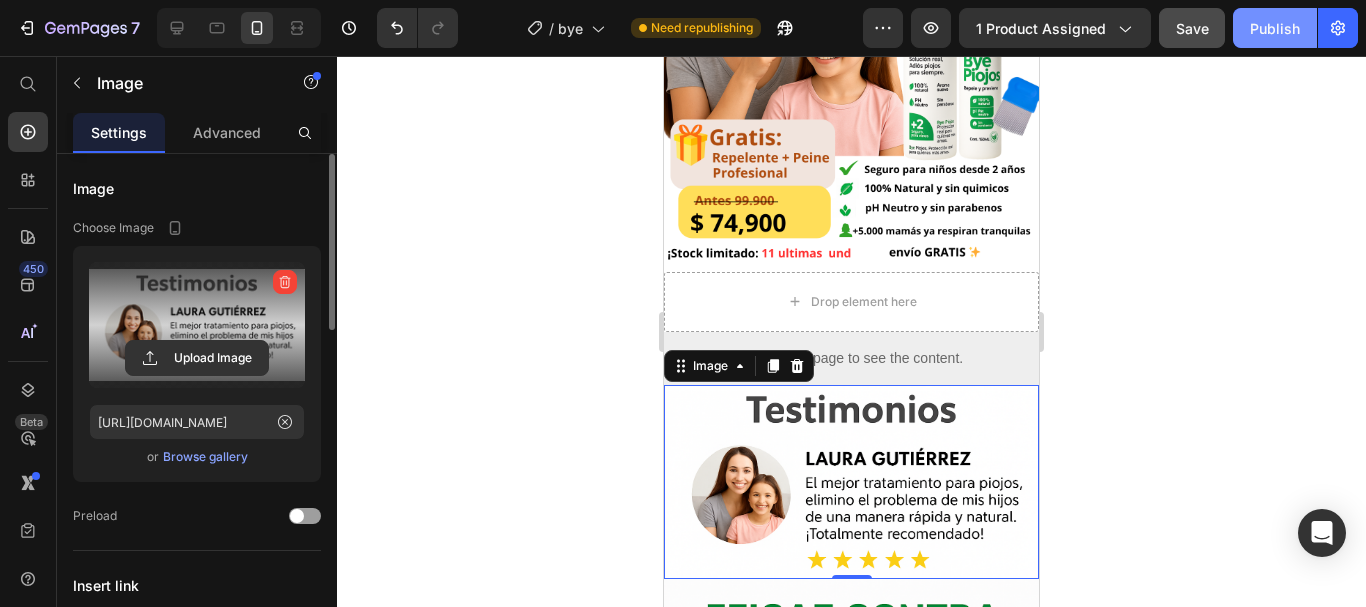 click on "Publish" at bounding box center [1275, 28] 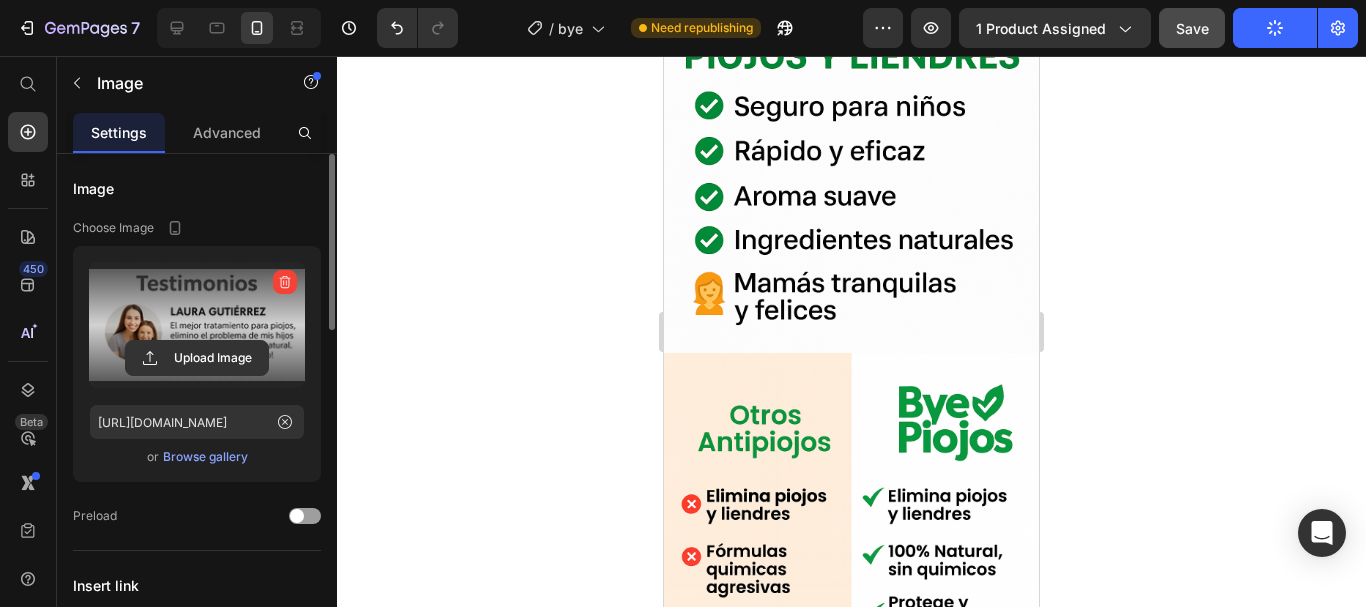 scroll, scrollTop: 877, scrollLeft: 0, axis: vertical 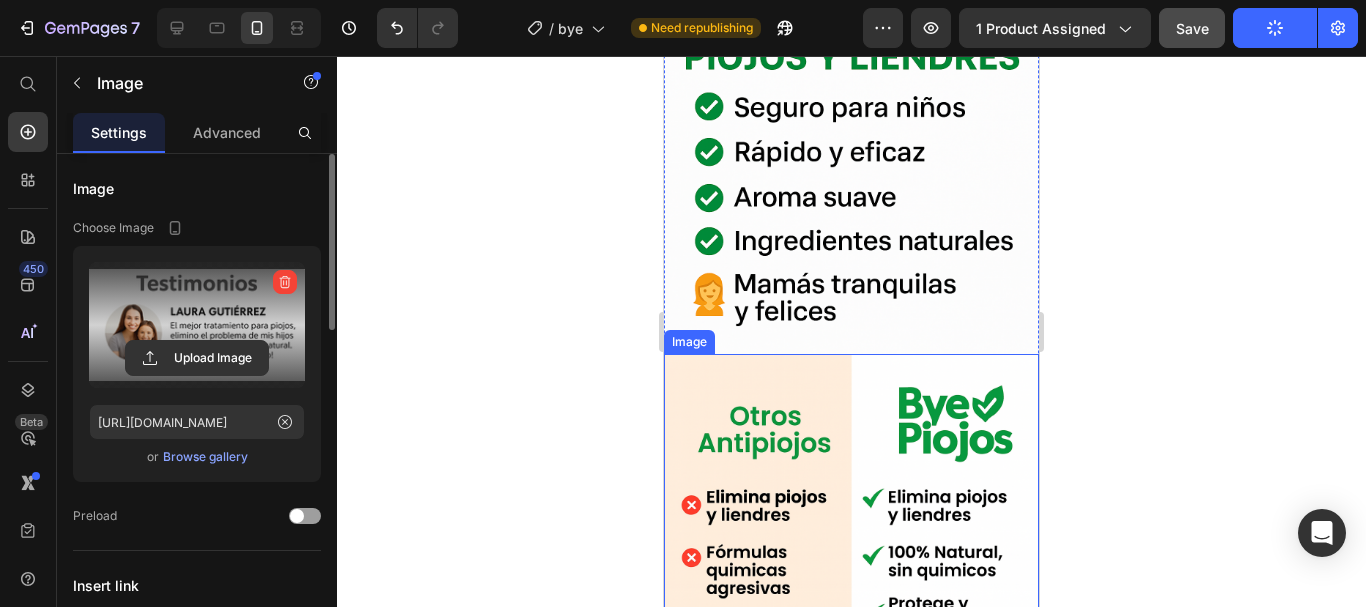 click at bounding box center [851, 635] 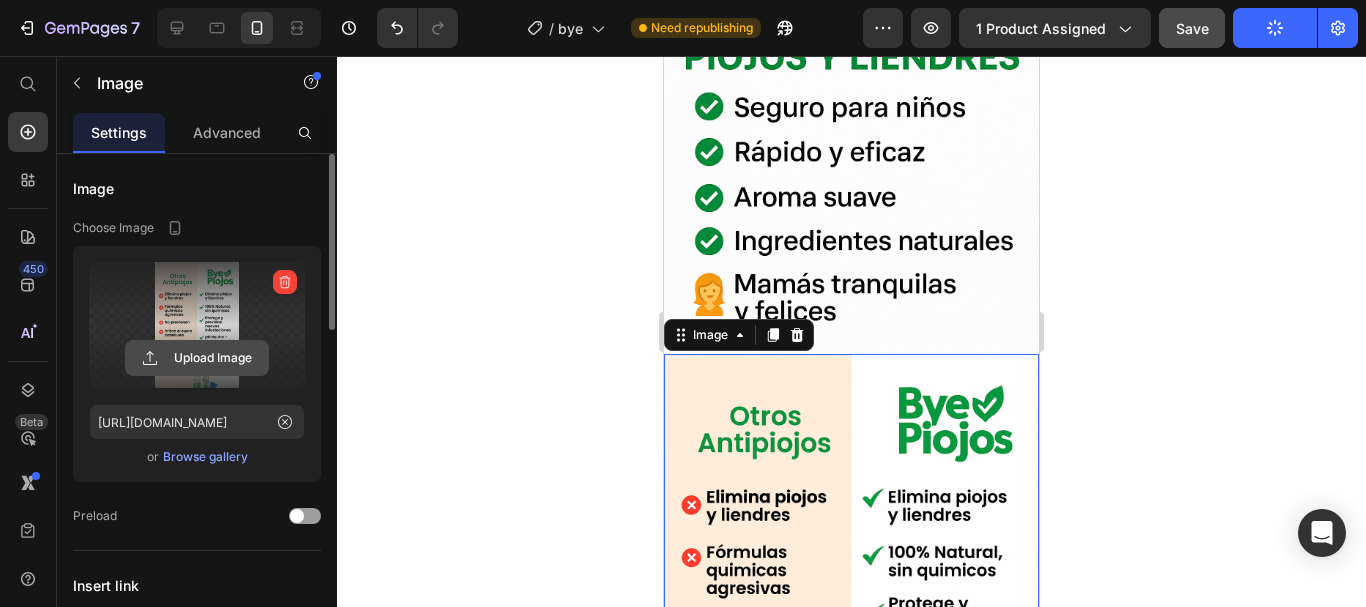 click 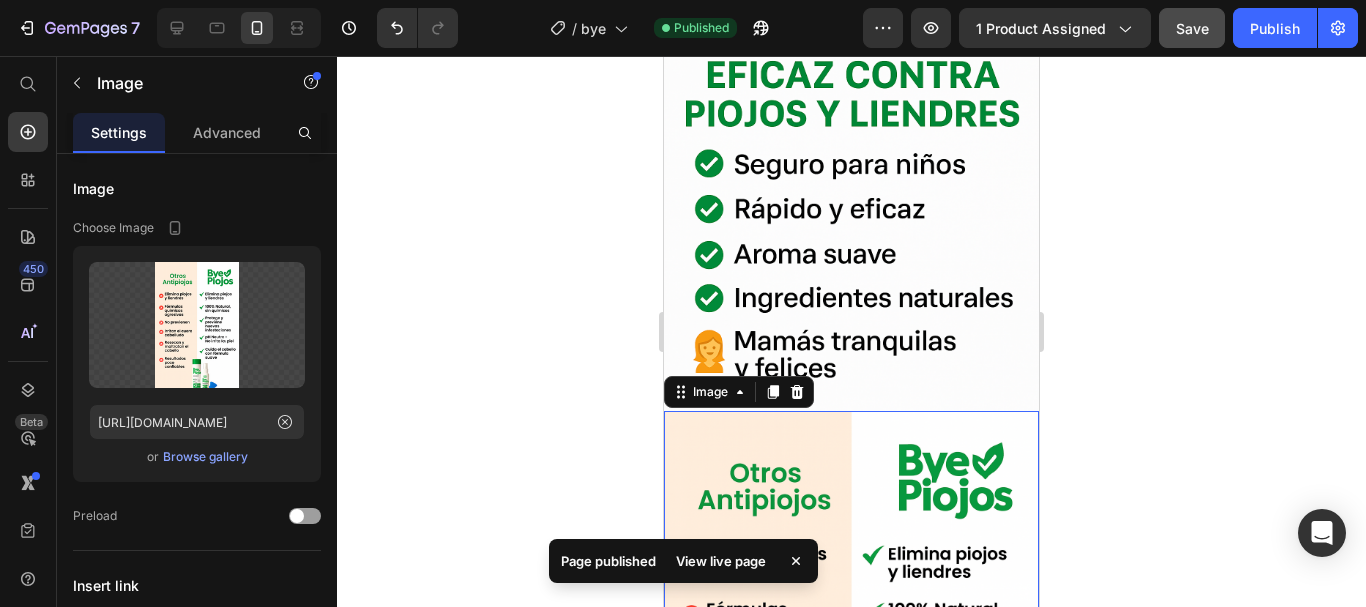 scroll, scrollTop: 877, scrollLeft: 0, axis: vertical 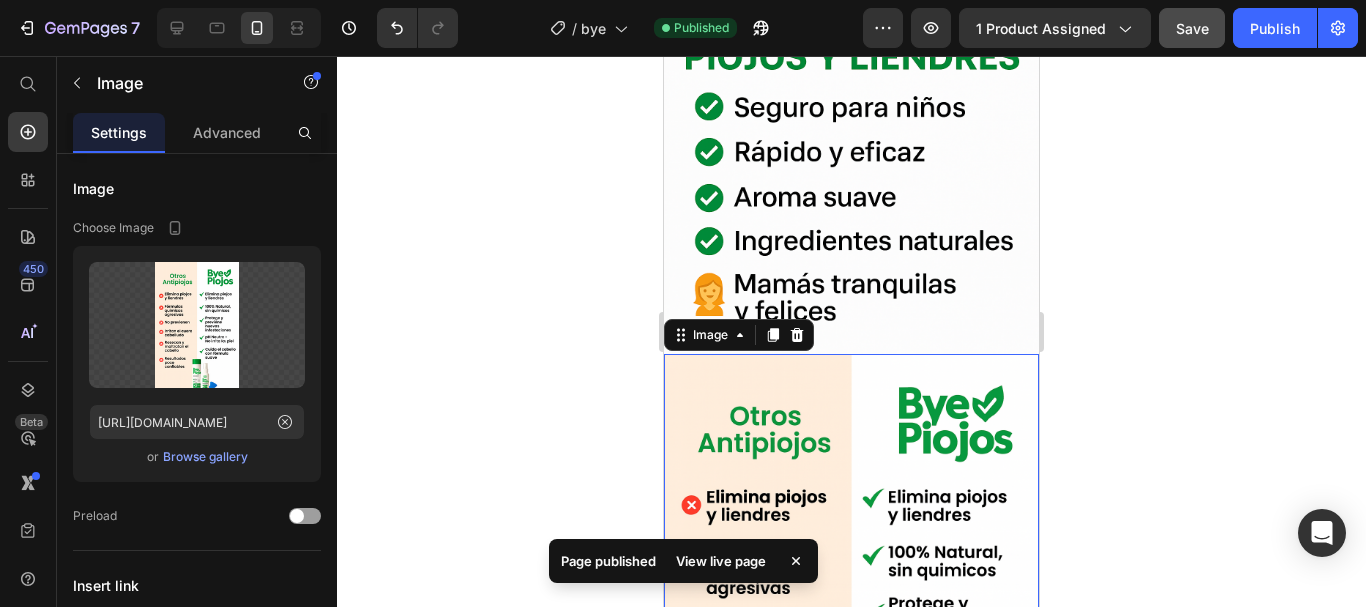 click at bounding box center [851, 635] 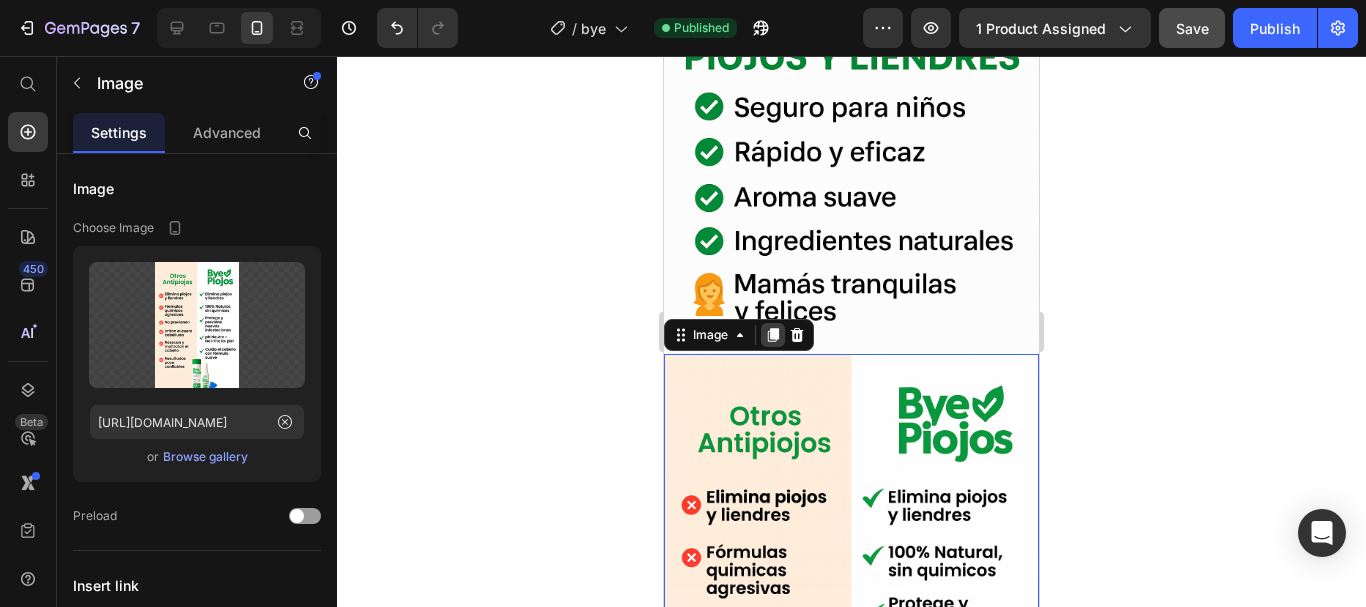click 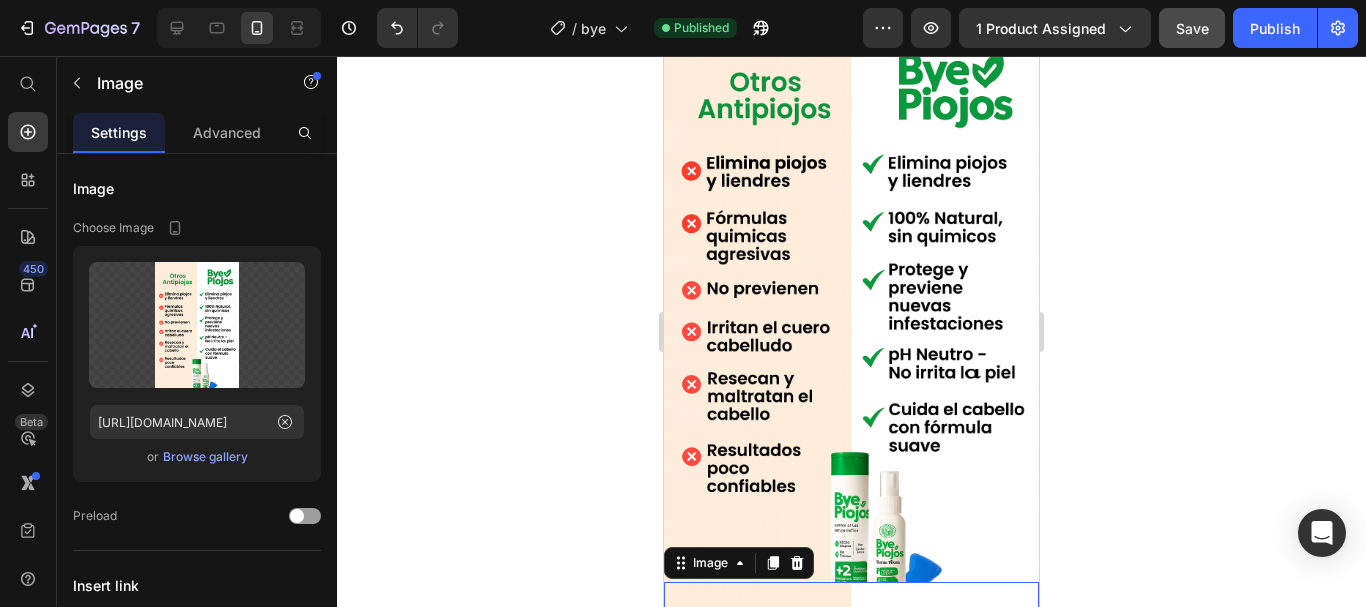 scroll, scrollTop: 1204, scrollLeft: 0, axis: vertical 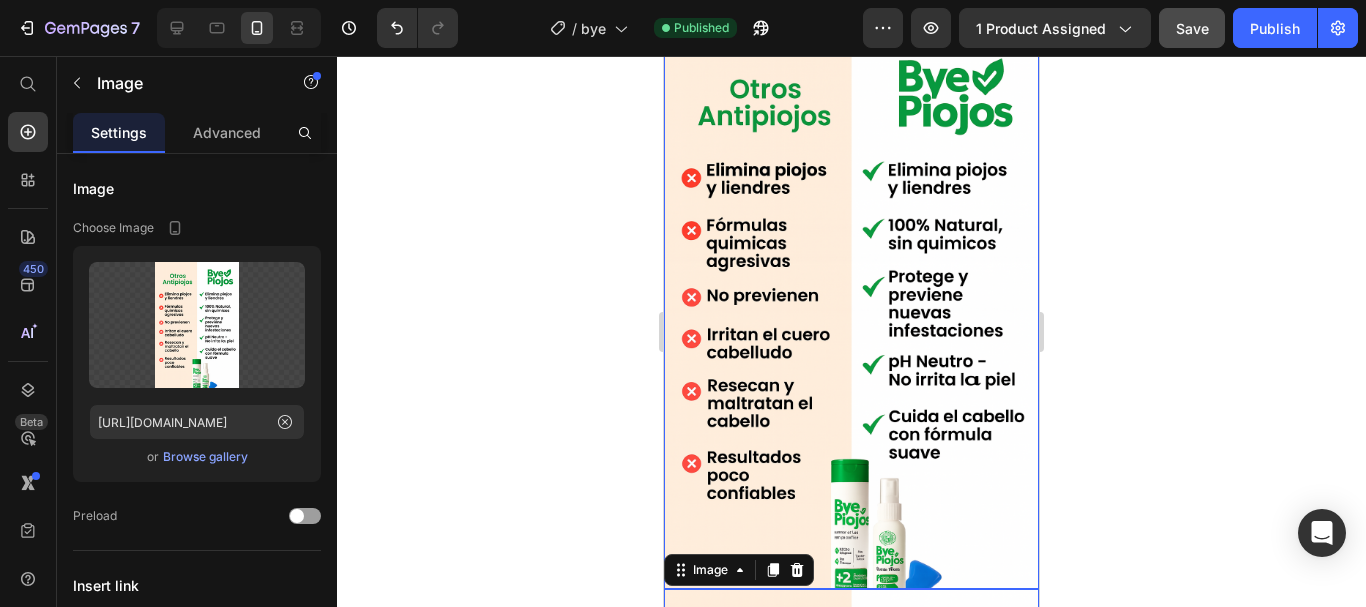 click at bounding box center [851, 308] 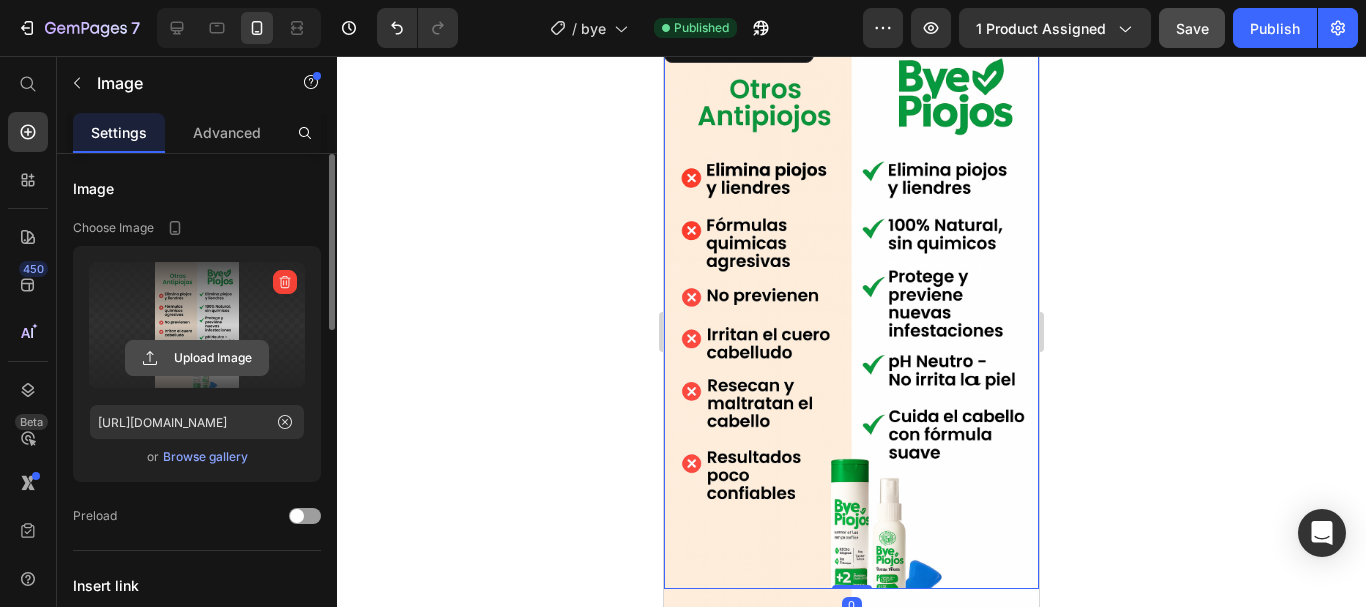 click 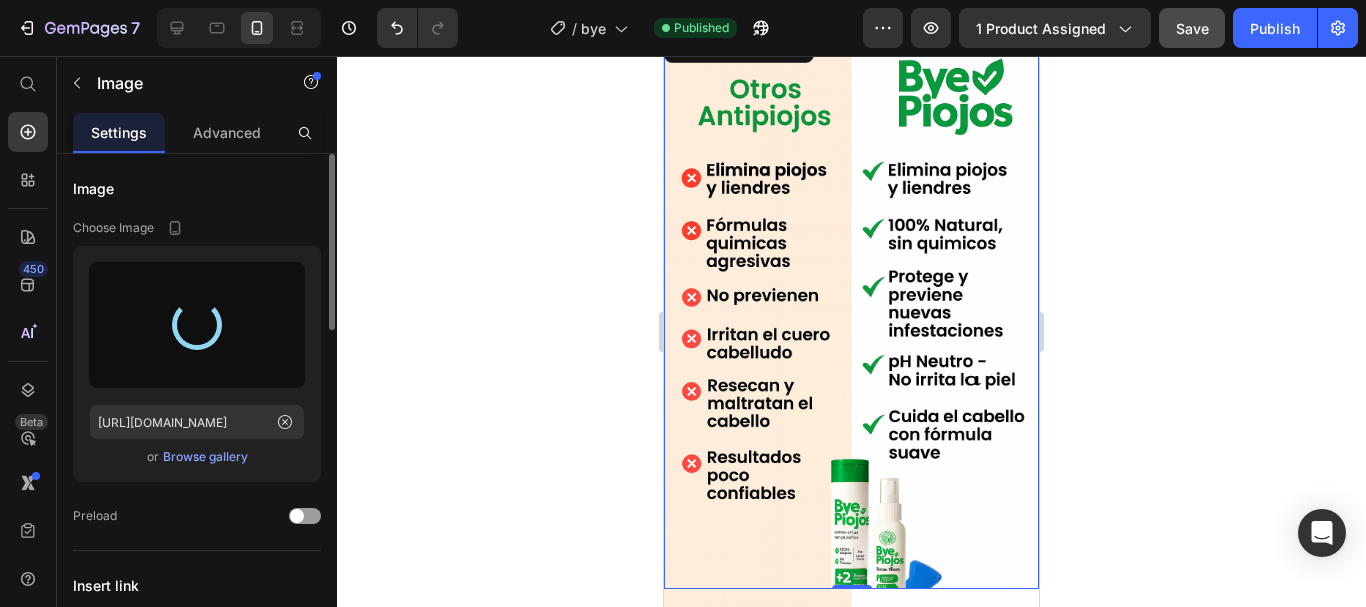 scroll, scrollTop: 1104, scrollLeft: 0, axis: vertical 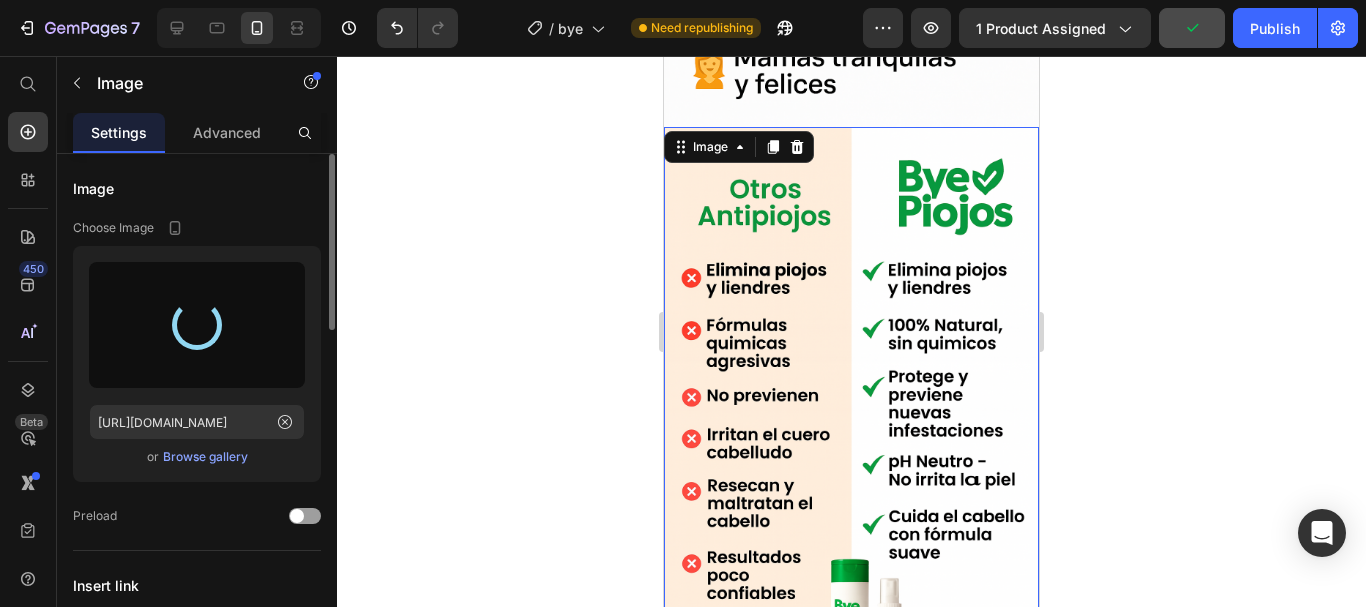 type on "[URL][DOMAIN_NAME]" 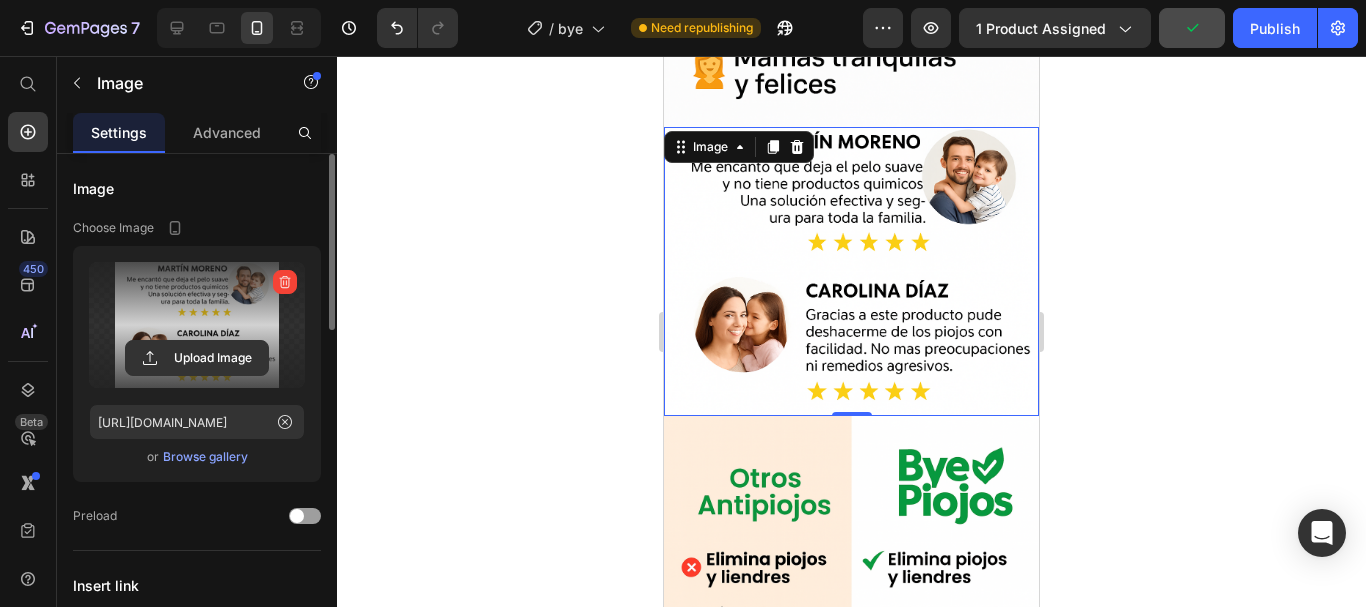 scroll, scrollTop: 1304, scrollLeft: 0, axis: vertical 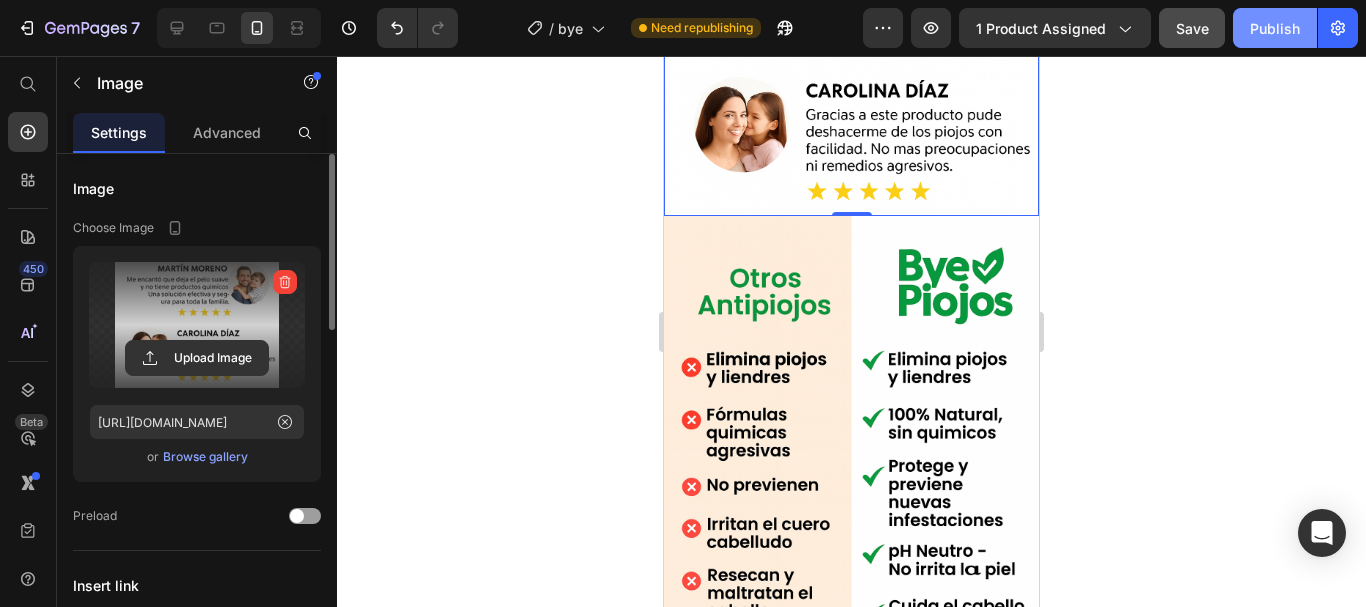 click on "Publish" at bounding box center [1275, 28] 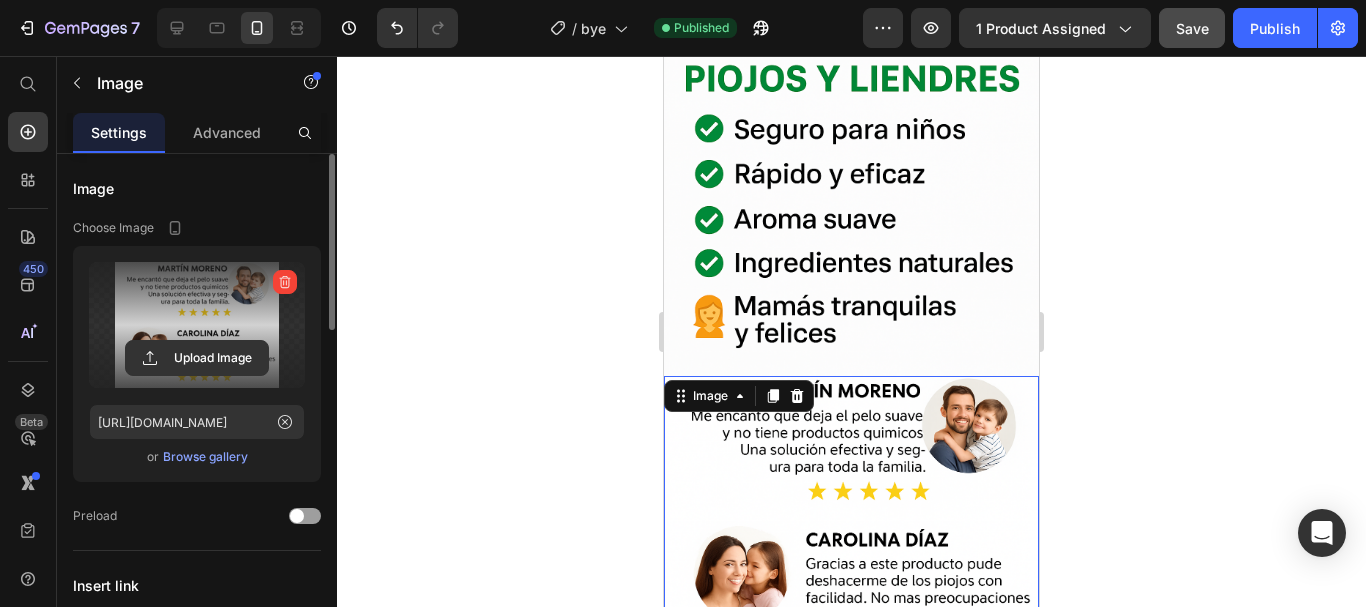 scroll, scrollTop: 904, scrollLeft: 0, axis: vertical 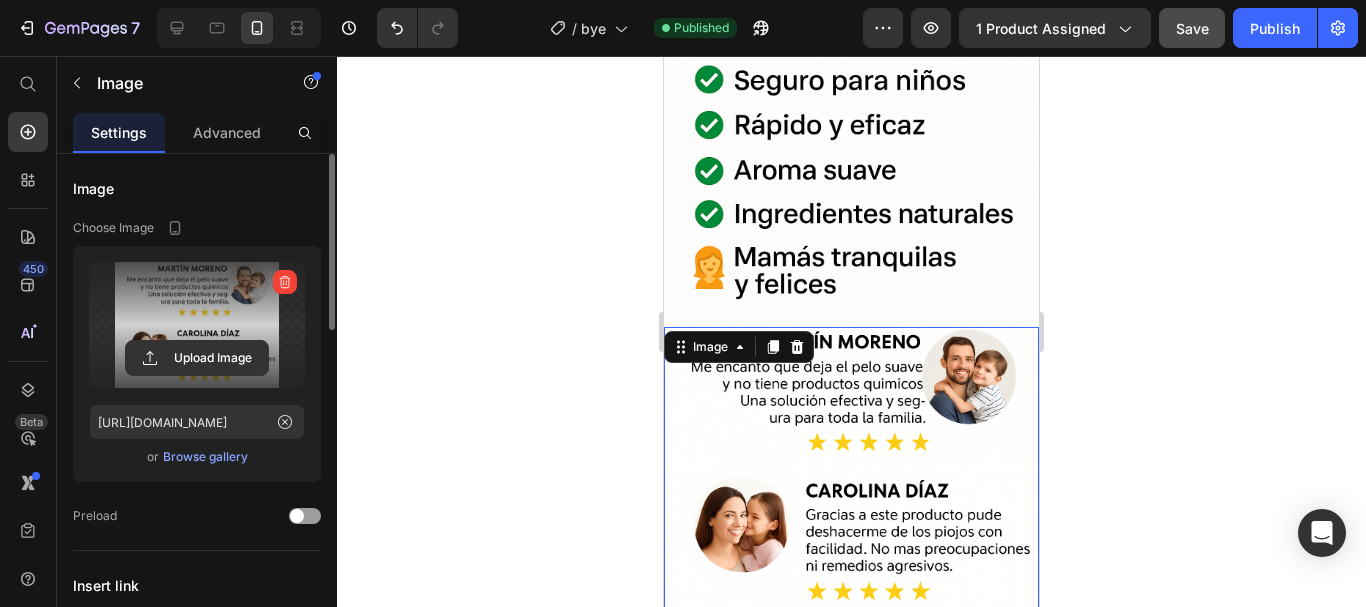 click 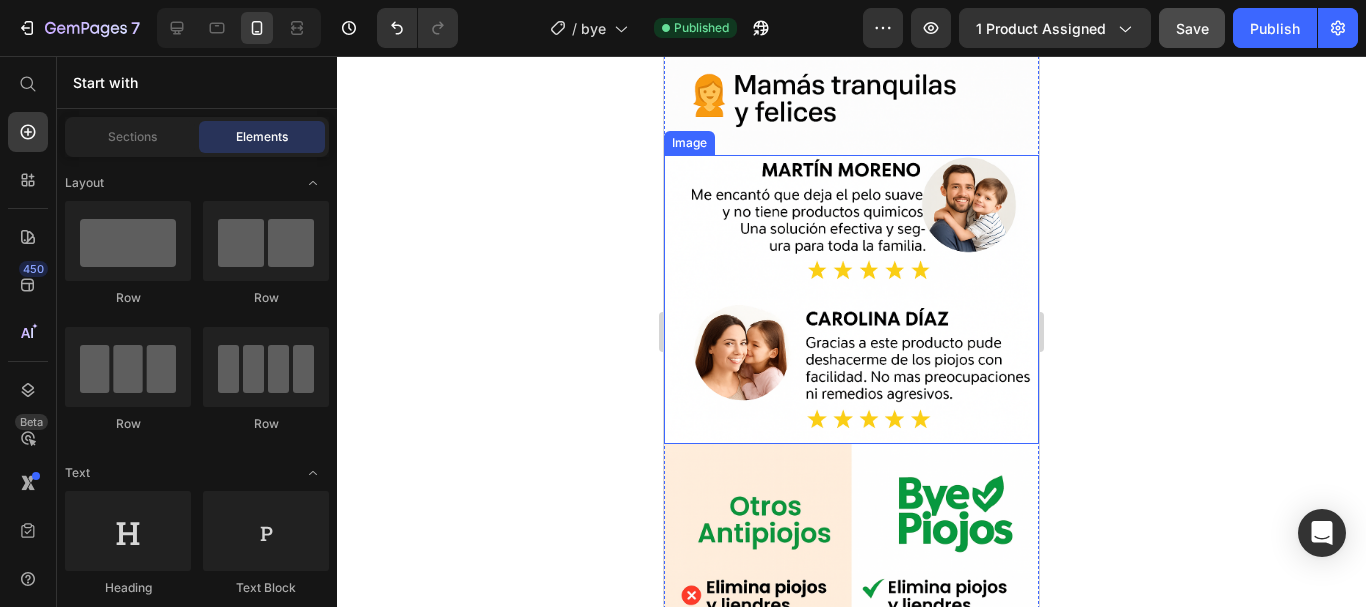 scroll, scrollTop: 1104, scrollLeft: 0, axis: vertical 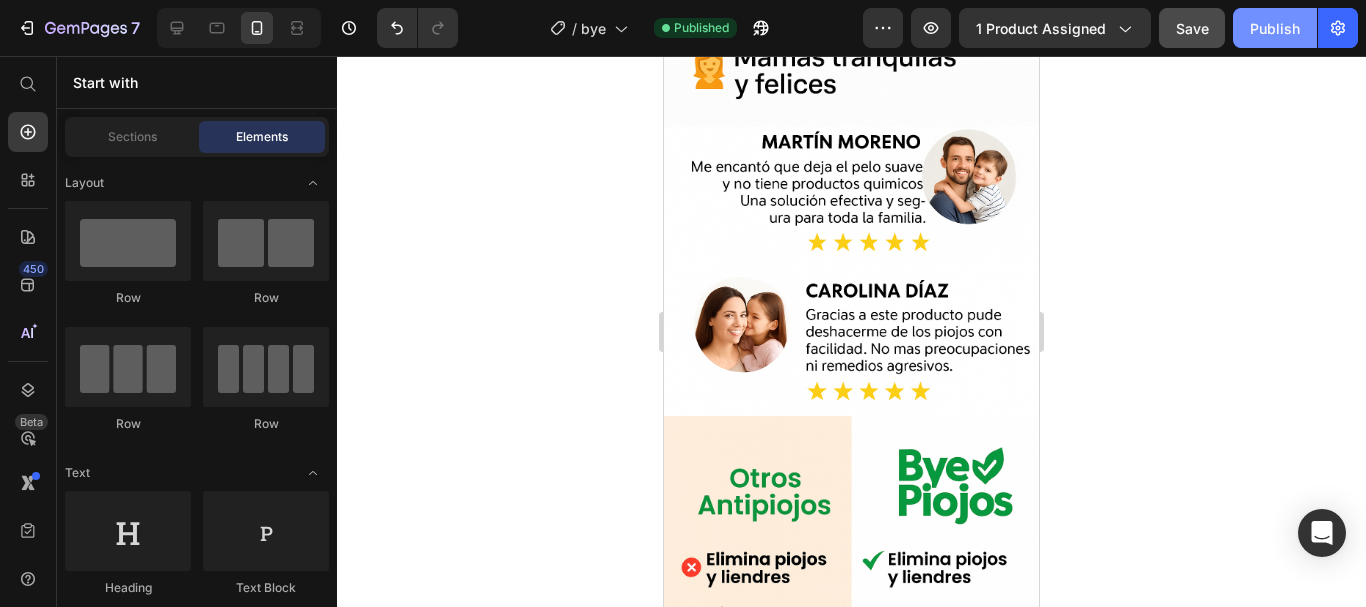 click on "Publish" at bounding box center (1275, 28) 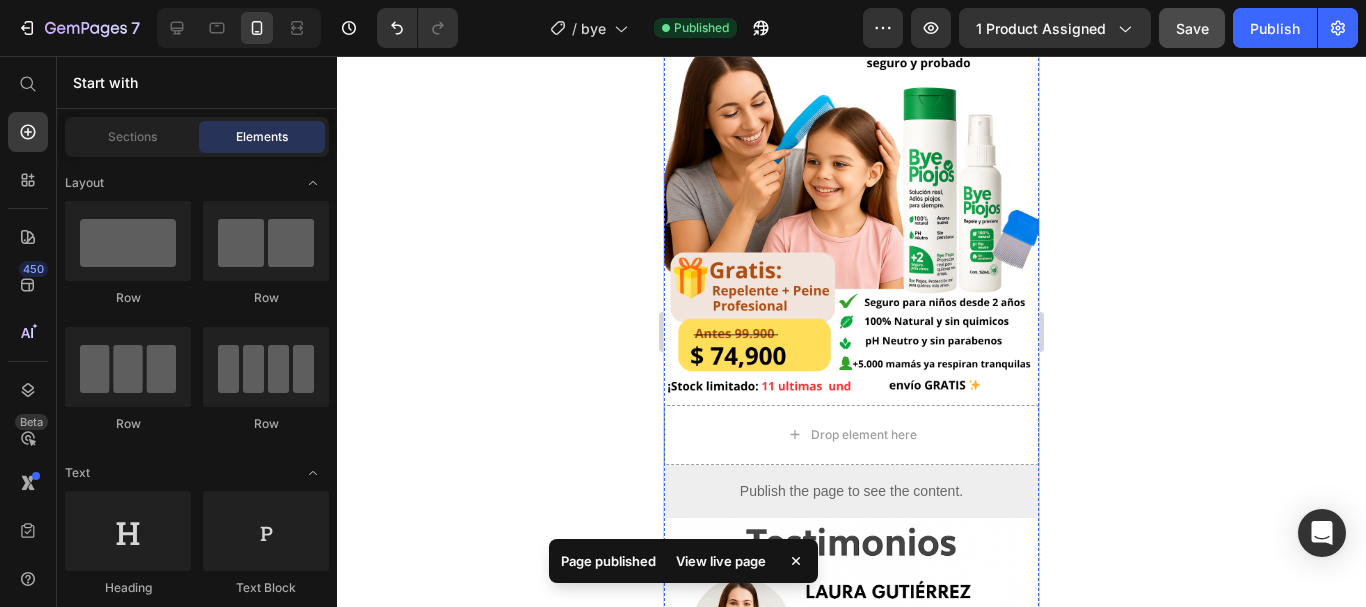 scroll, scrollTop: 0, scrollLeft: 0, axis: both 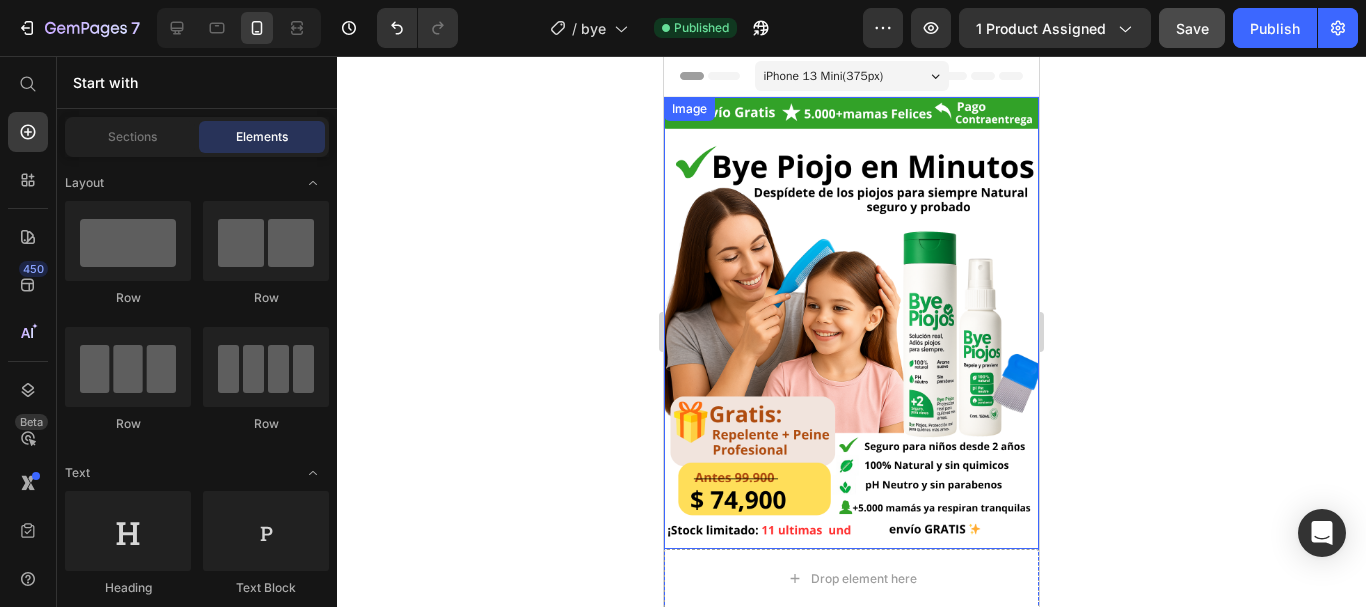 click at bounding box center [851, 323] 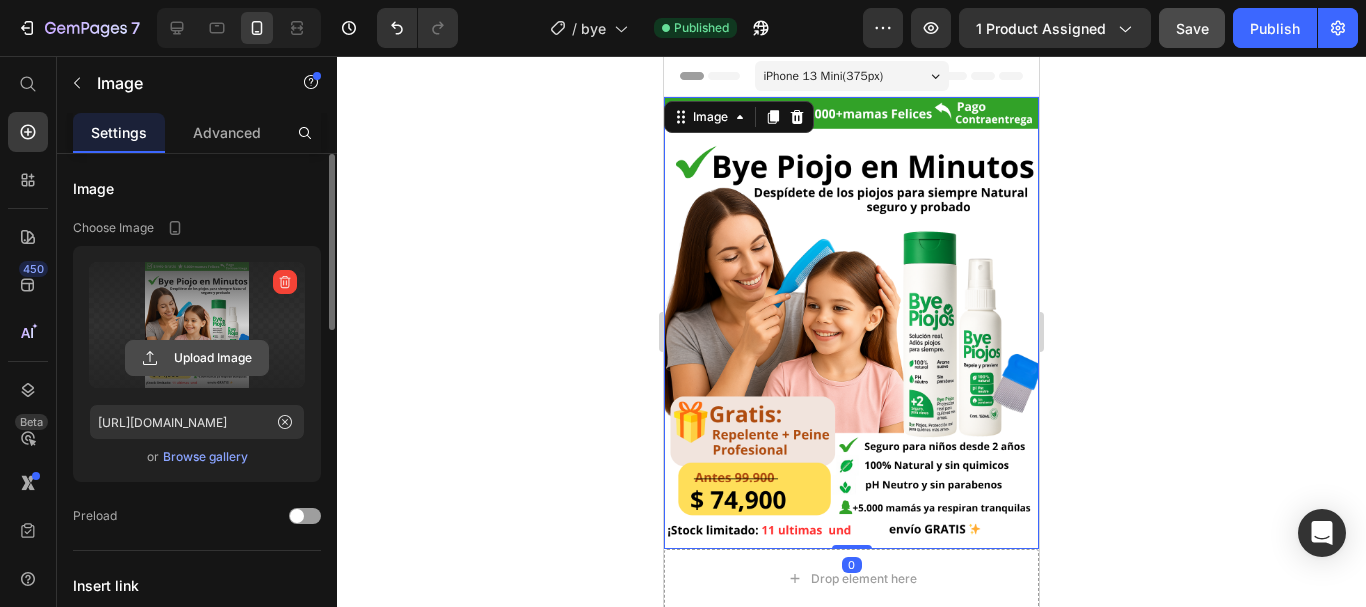 click 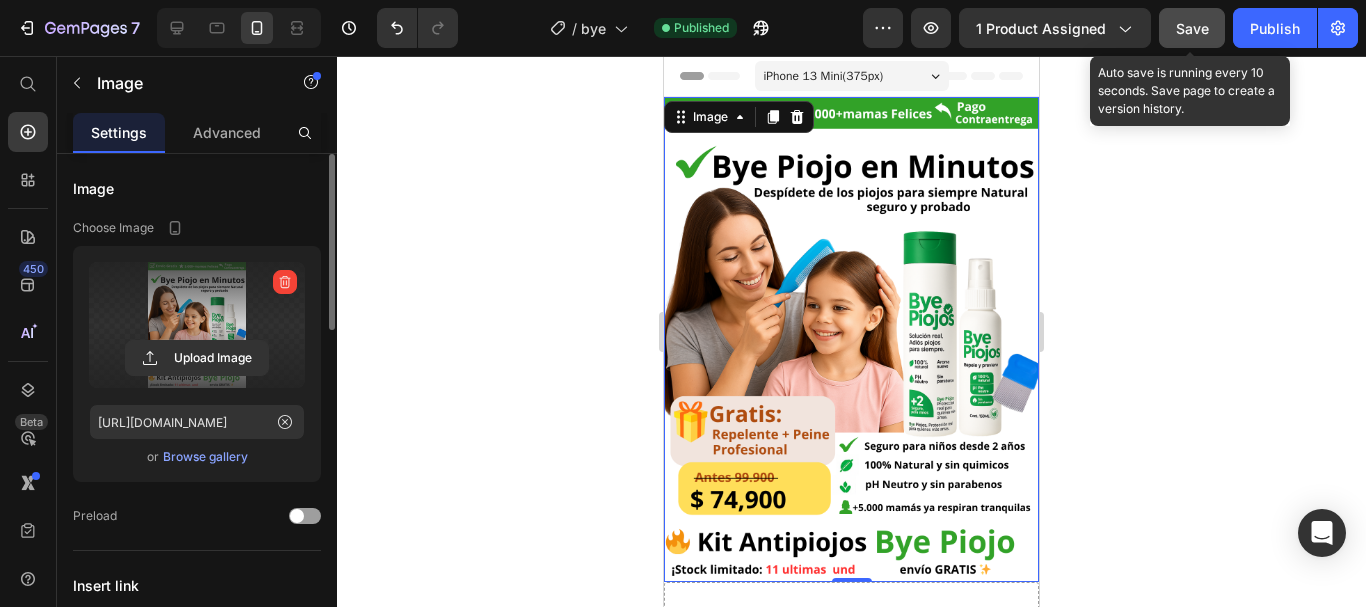 click on "Save" 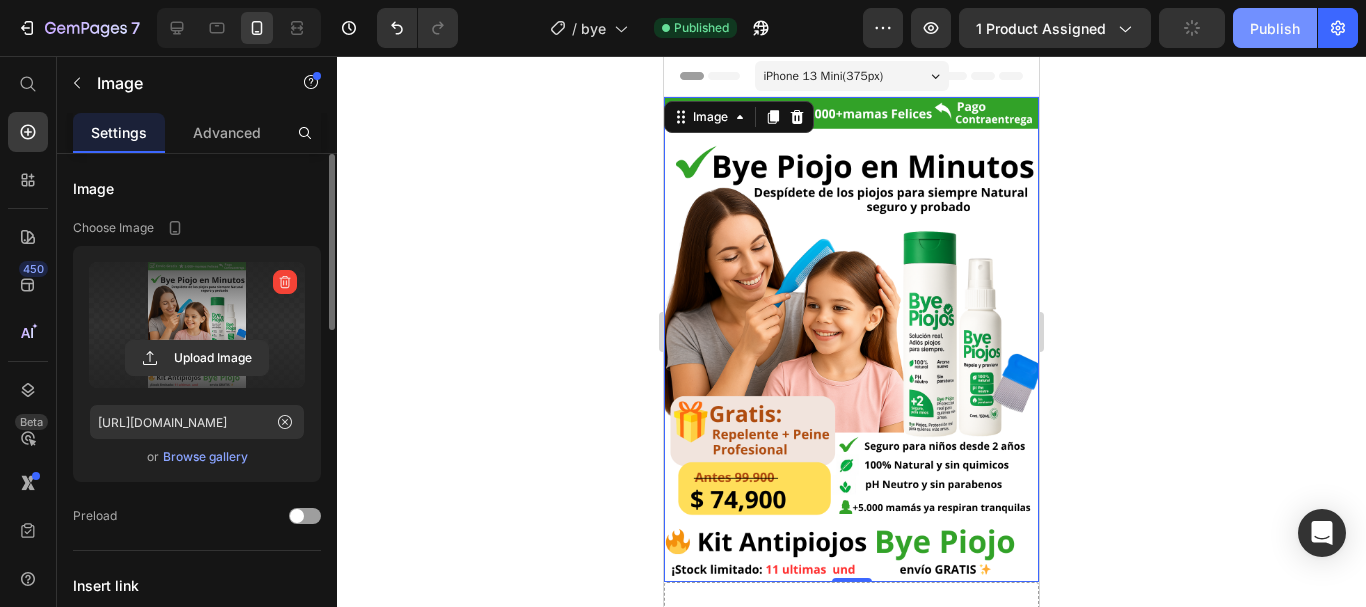 click on "Publish" at bounding box center [1275, 28] 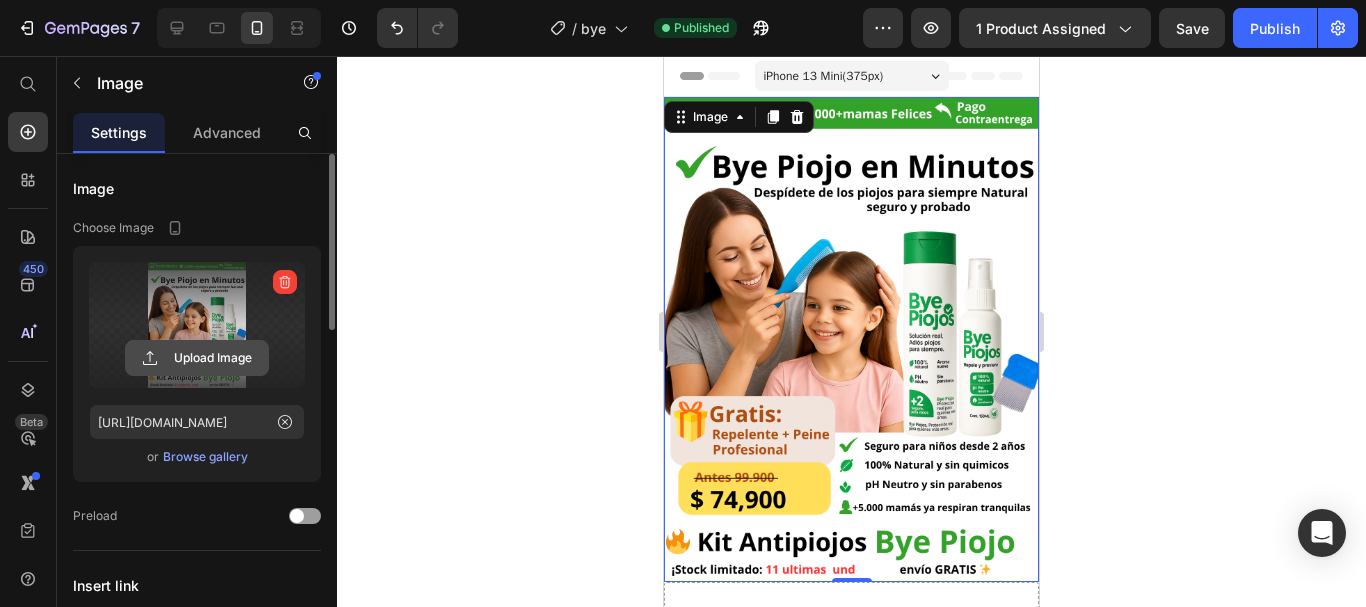 click 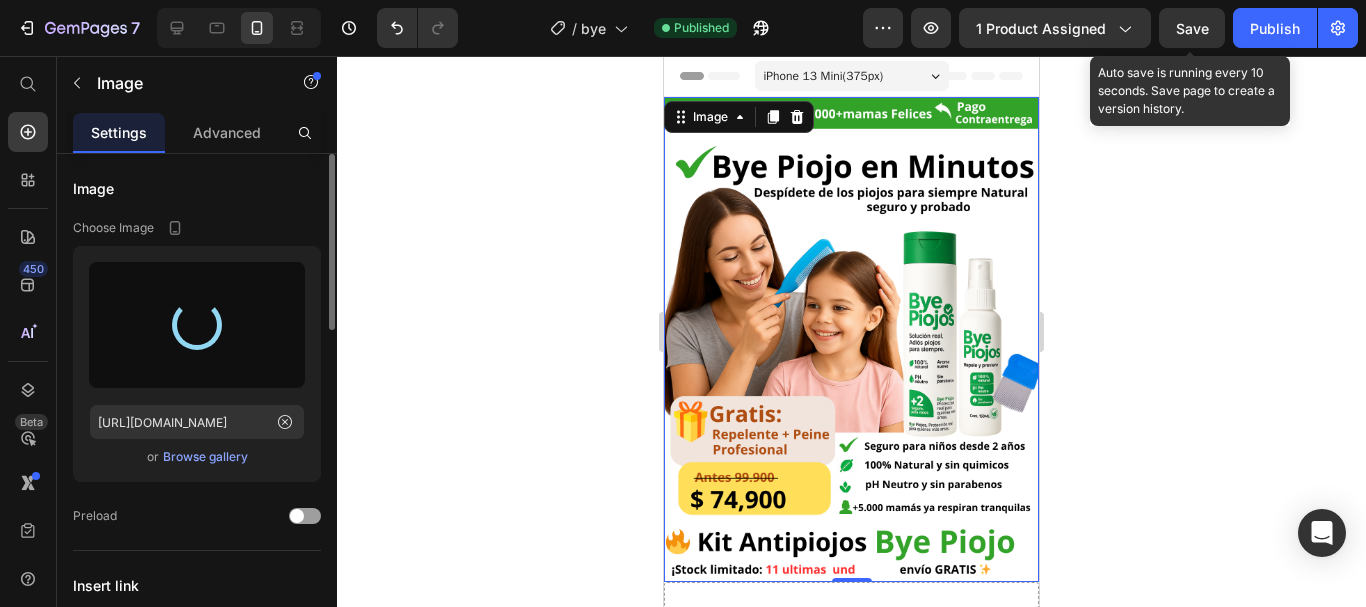 type on "[URL][DOMAIN_NAME]" 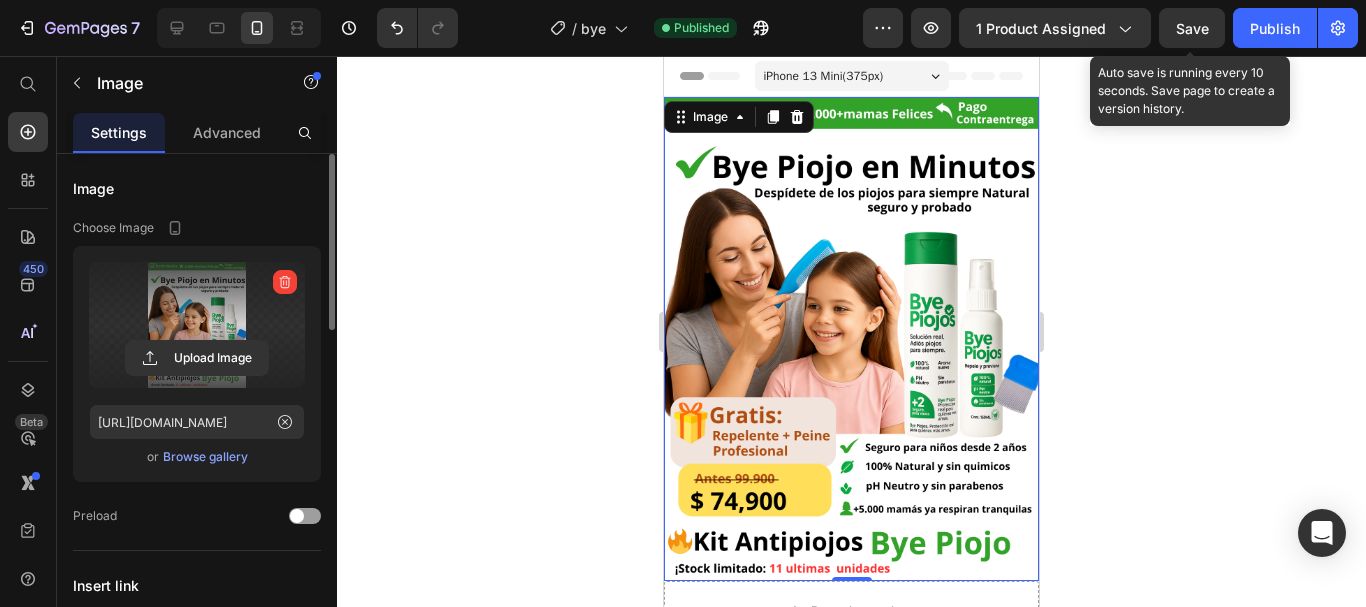 click on "Save" at bounding box center (1192, 28) 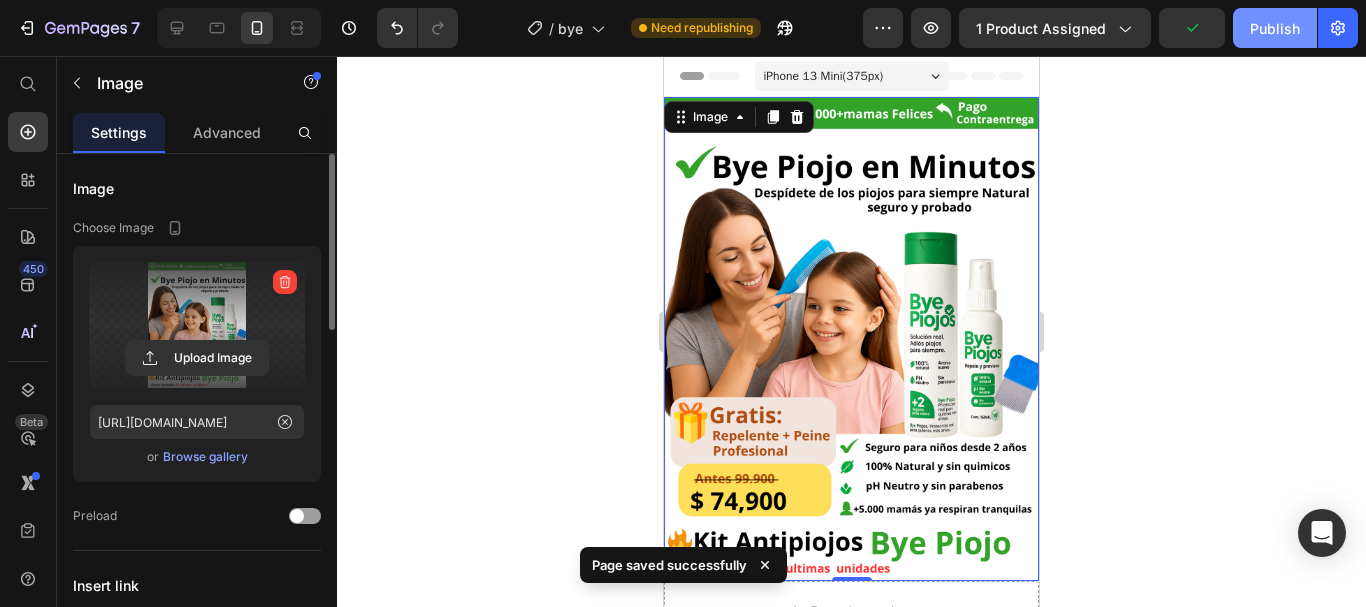 click on "Publish" at bounding box center [1275, 28] 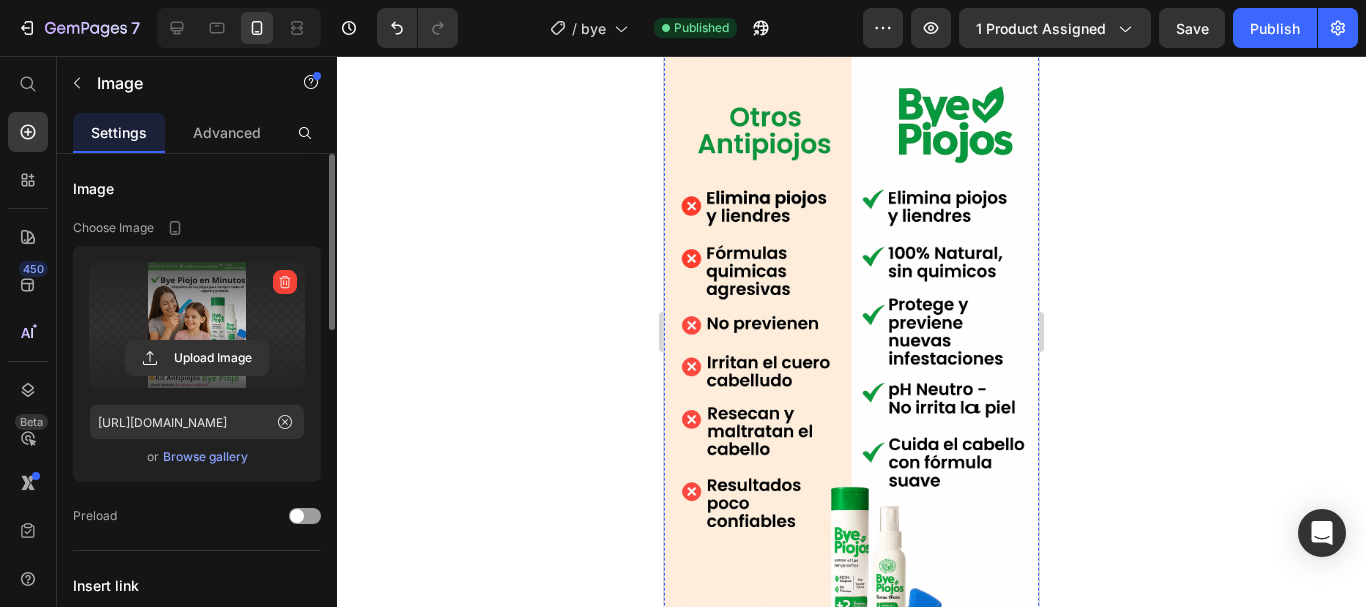 scroll, scrollTop: 1500, scrollLeft: 0, axis: vertical 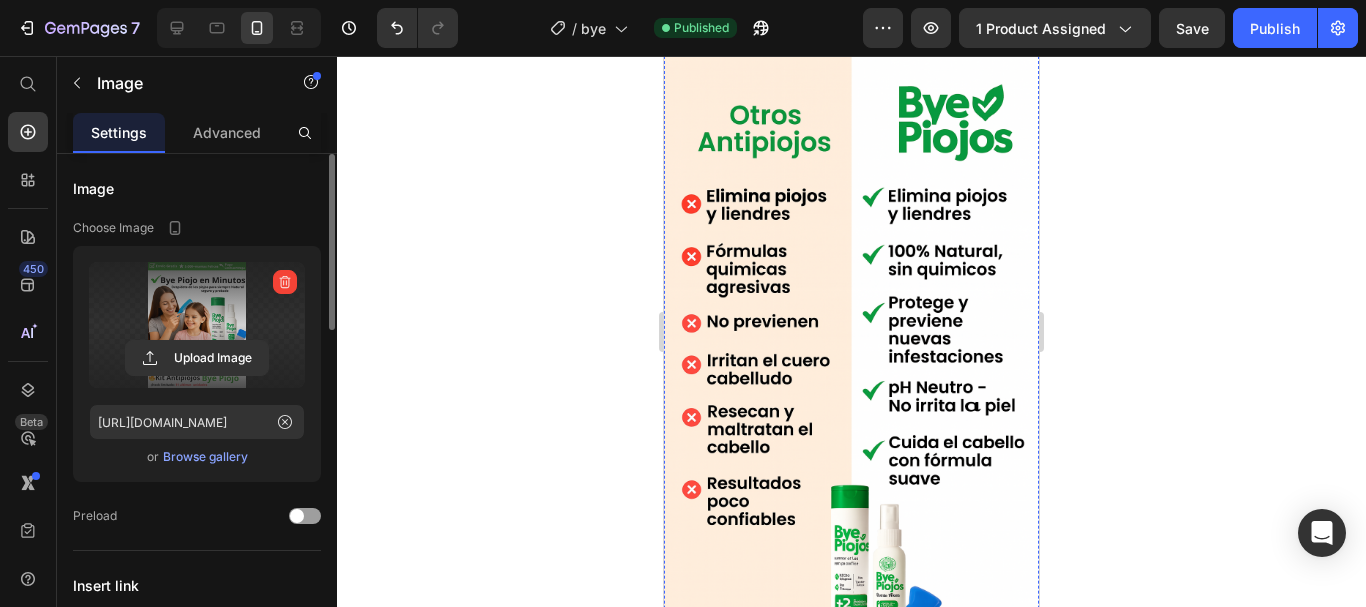 click at bounding box center (851, 334) 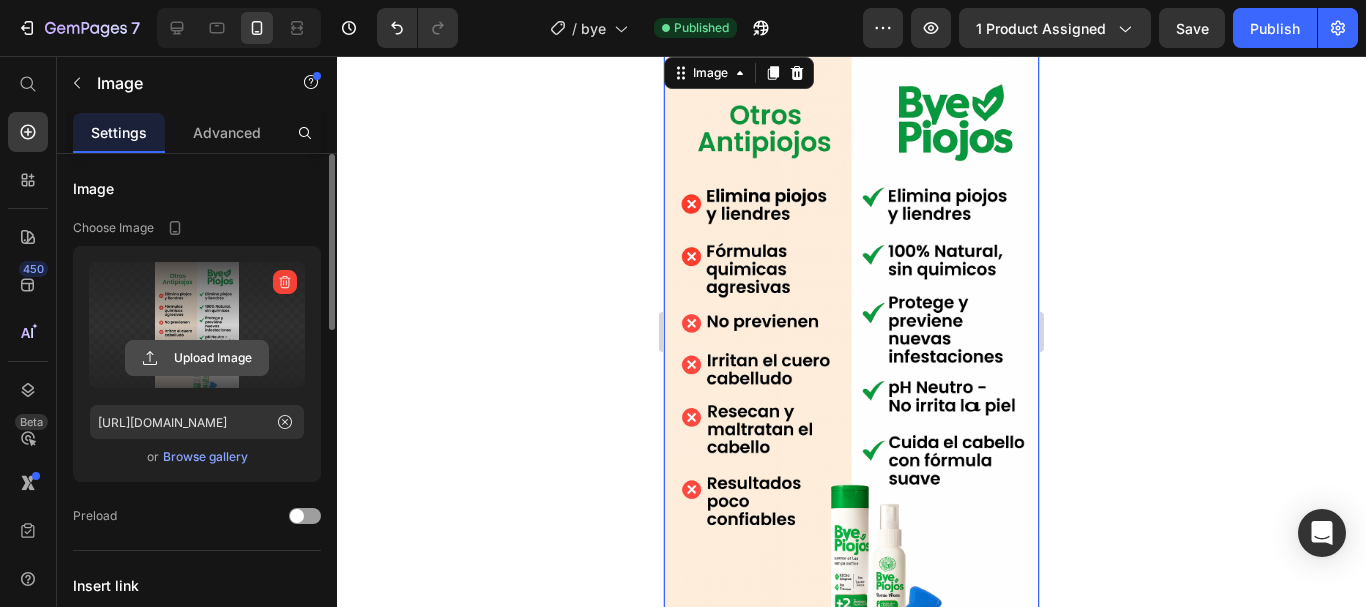 click 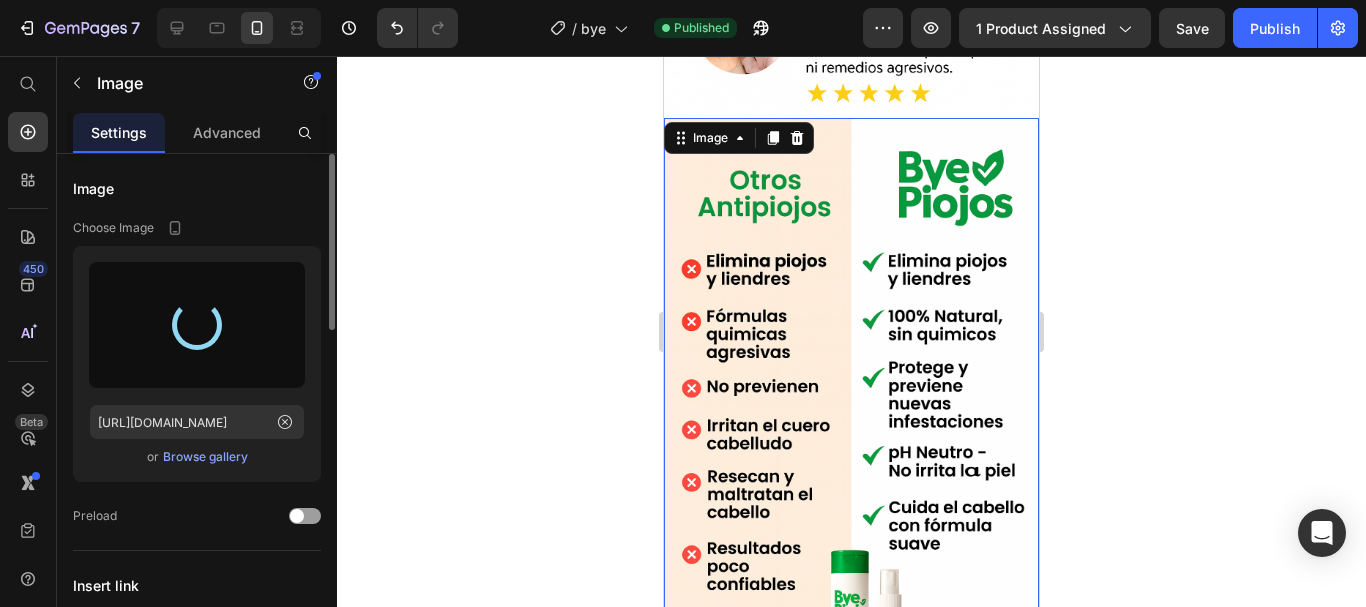 scroll, scrollTop: 1400, scrollLeft: 0, axis: vertical 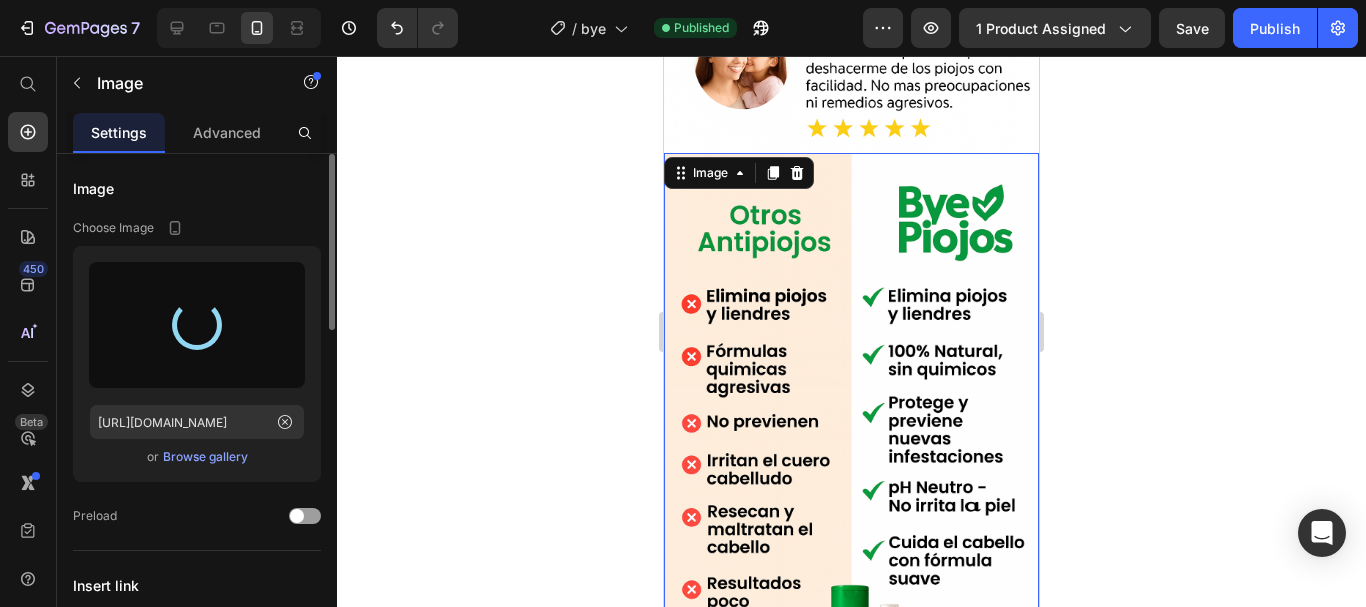 type on "[URL][DOMAIN_NAME]" 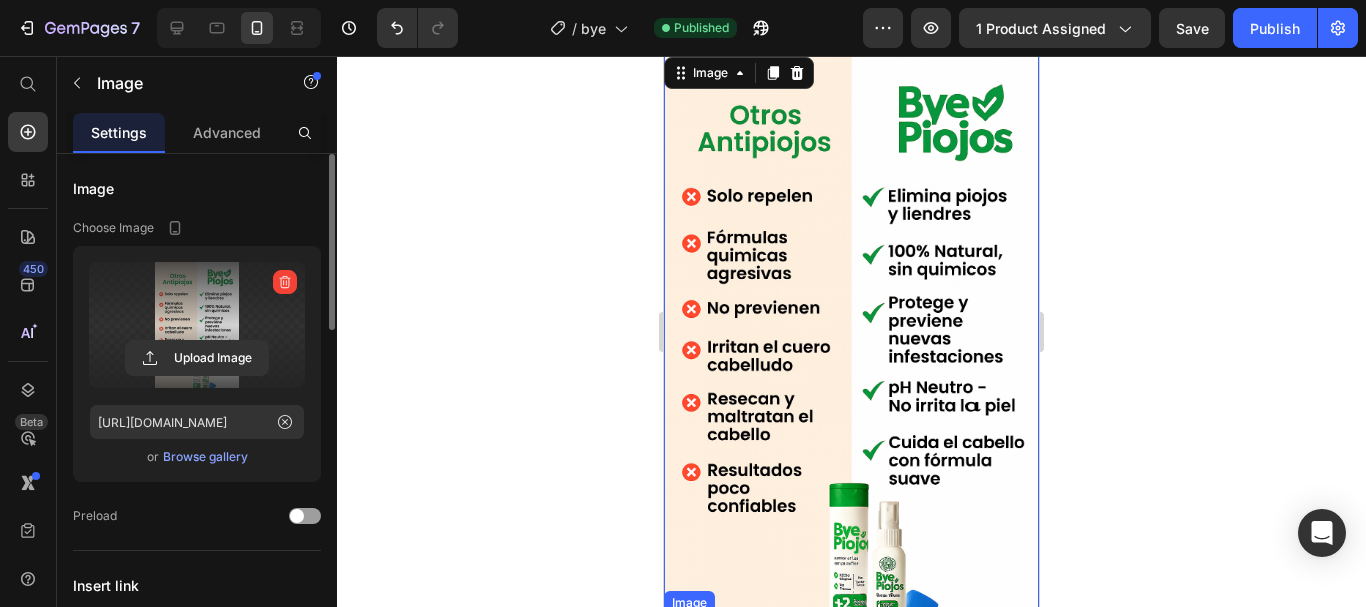 scroll, scrollTop: 1400, scrollLeft: 0, axis: vertical 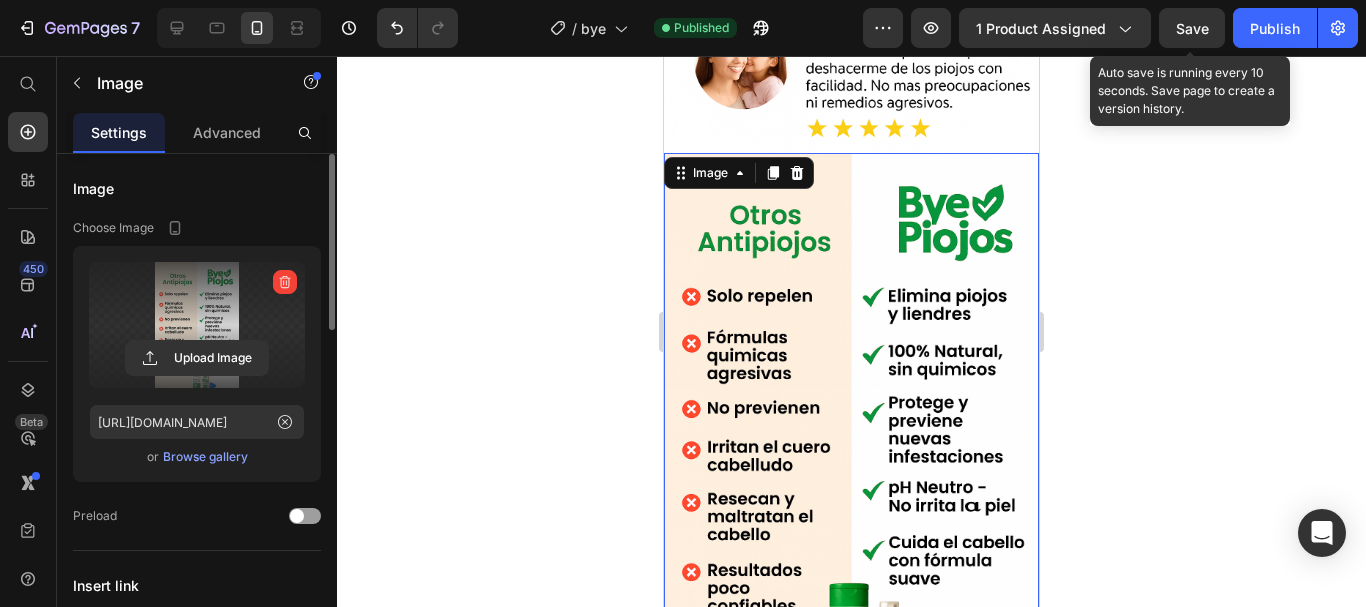 click on "Save" at bounding box center [1192, 28] 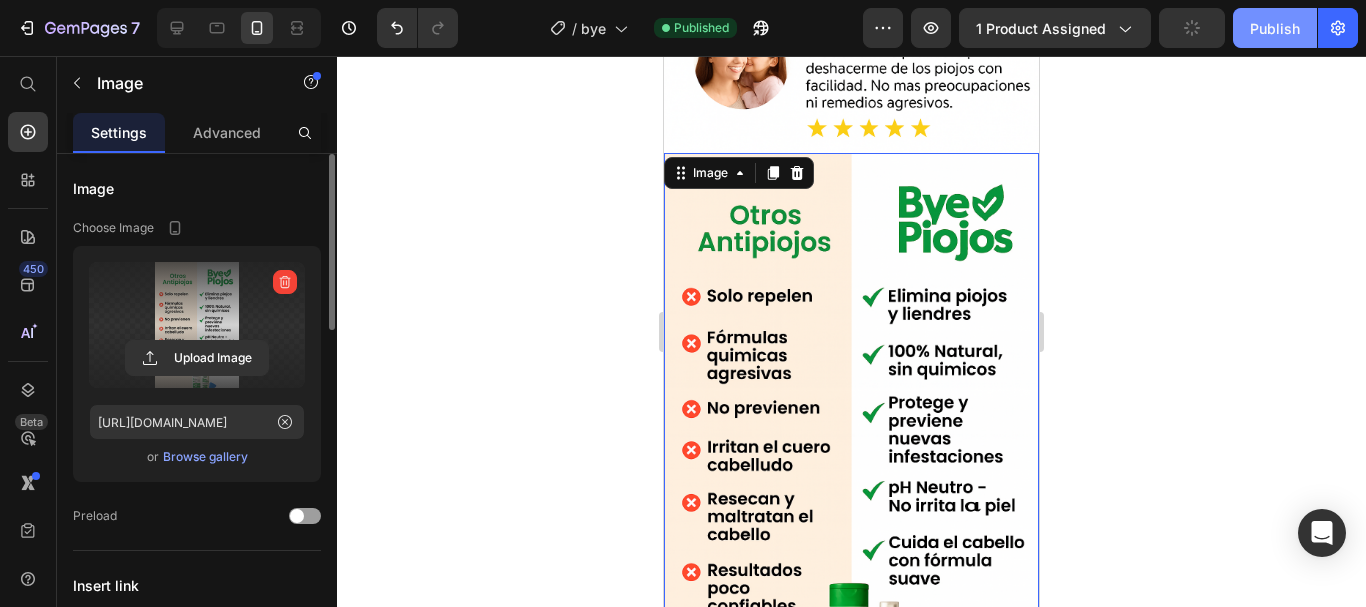 click on "Publish" at bounding box center [1275, 28] 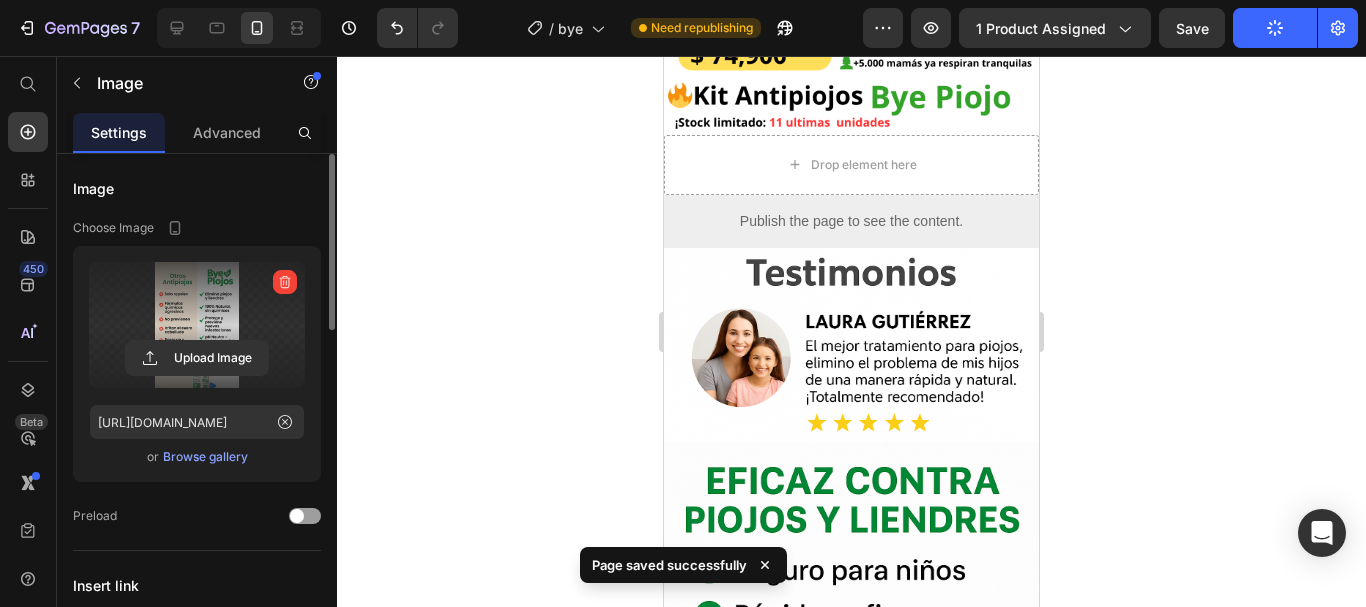 scroll, scrollTop: 400, scrollLeft: 0, axis: vertical 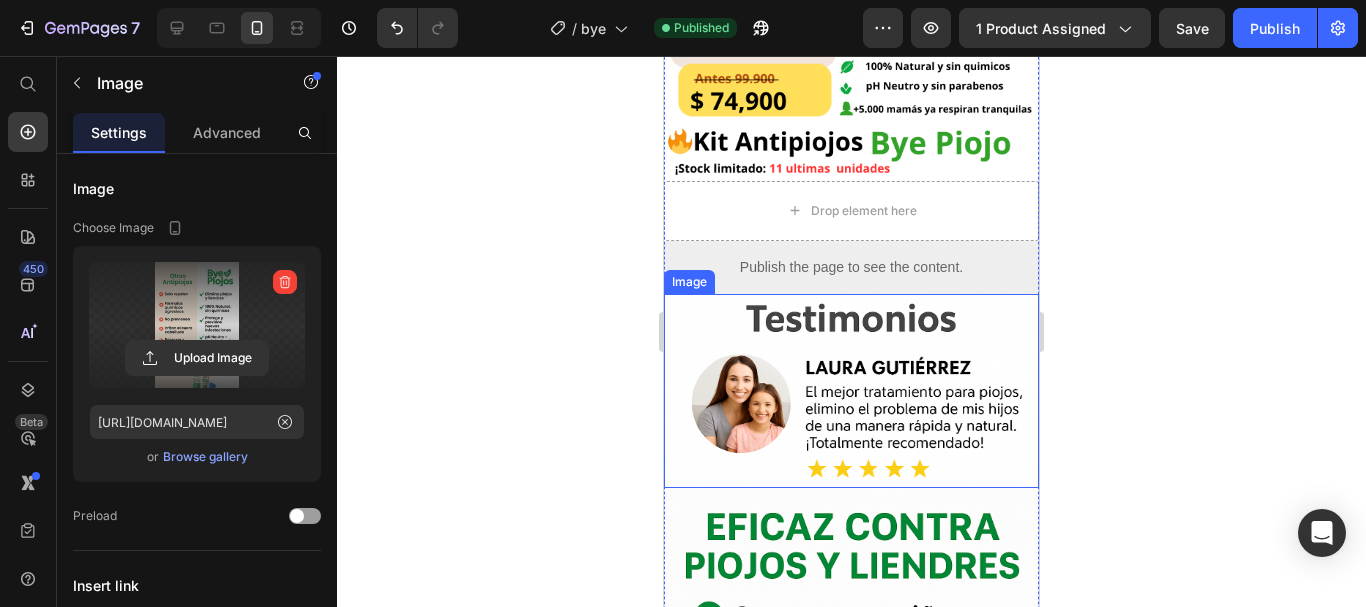 click at bounding box center (851, 391) 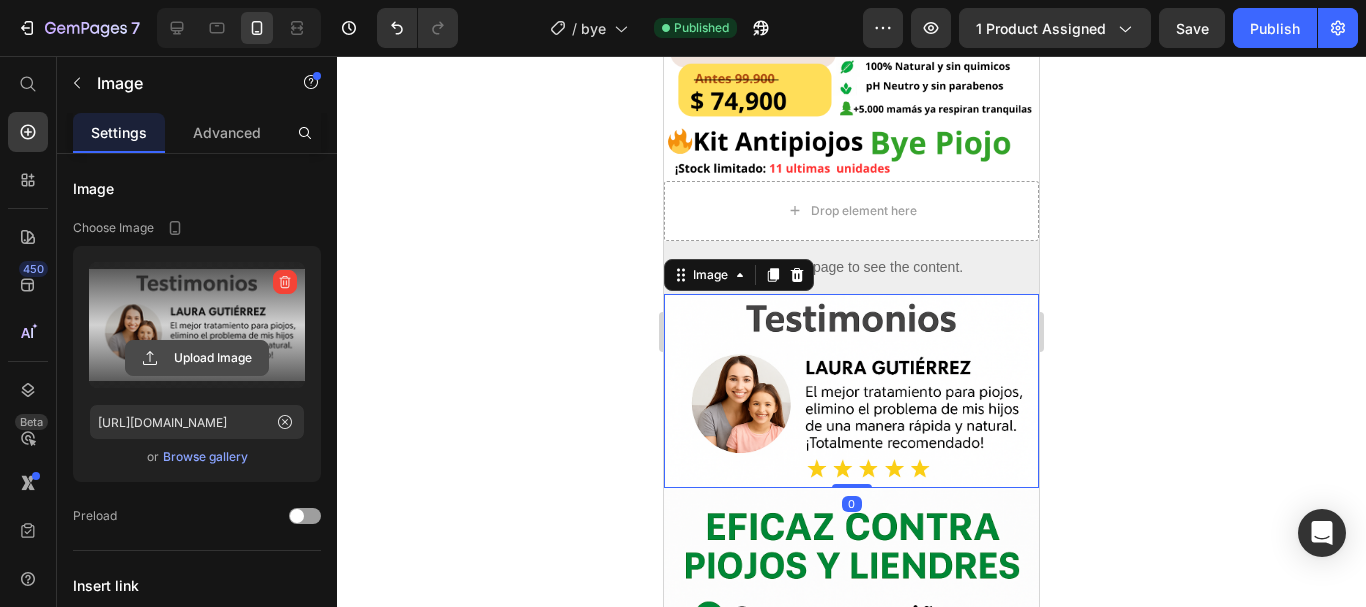 click 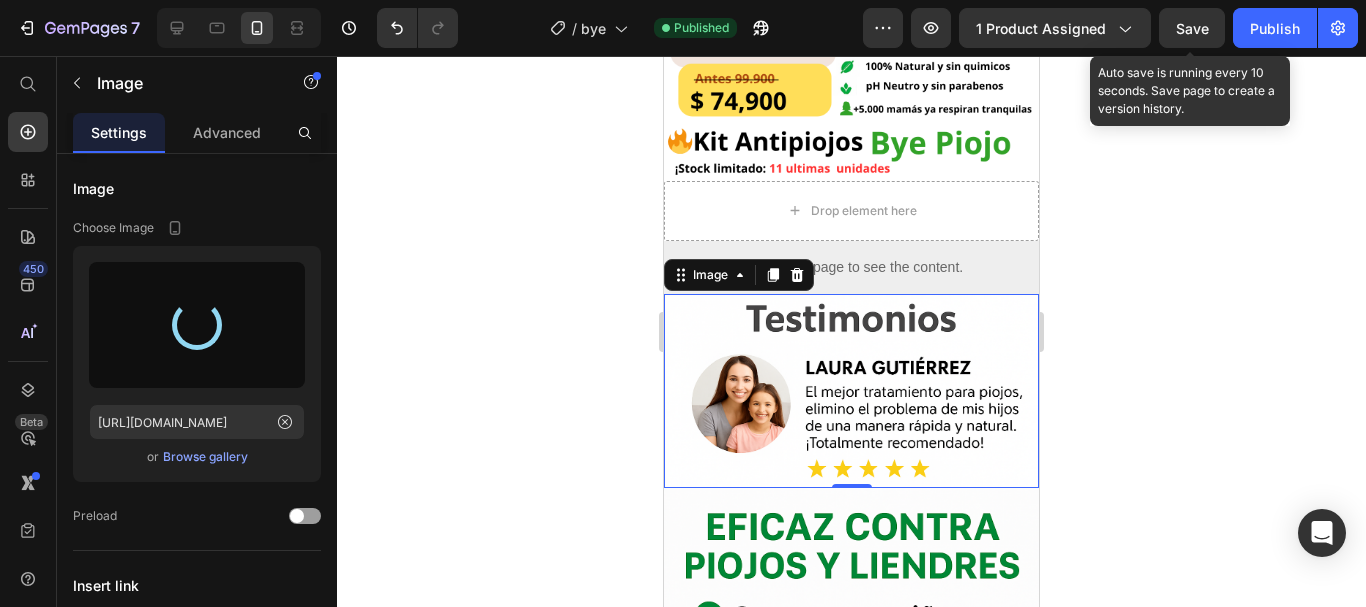 type on "[URL][DOMAIN_NAME]" 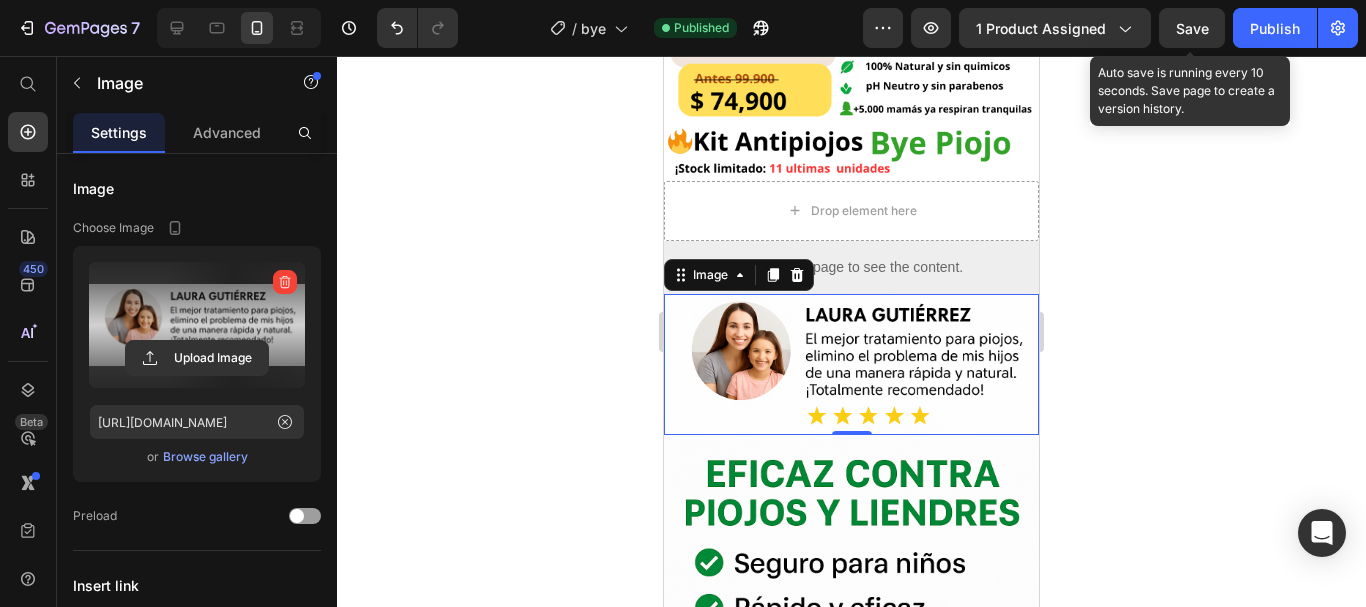 click on "Save" 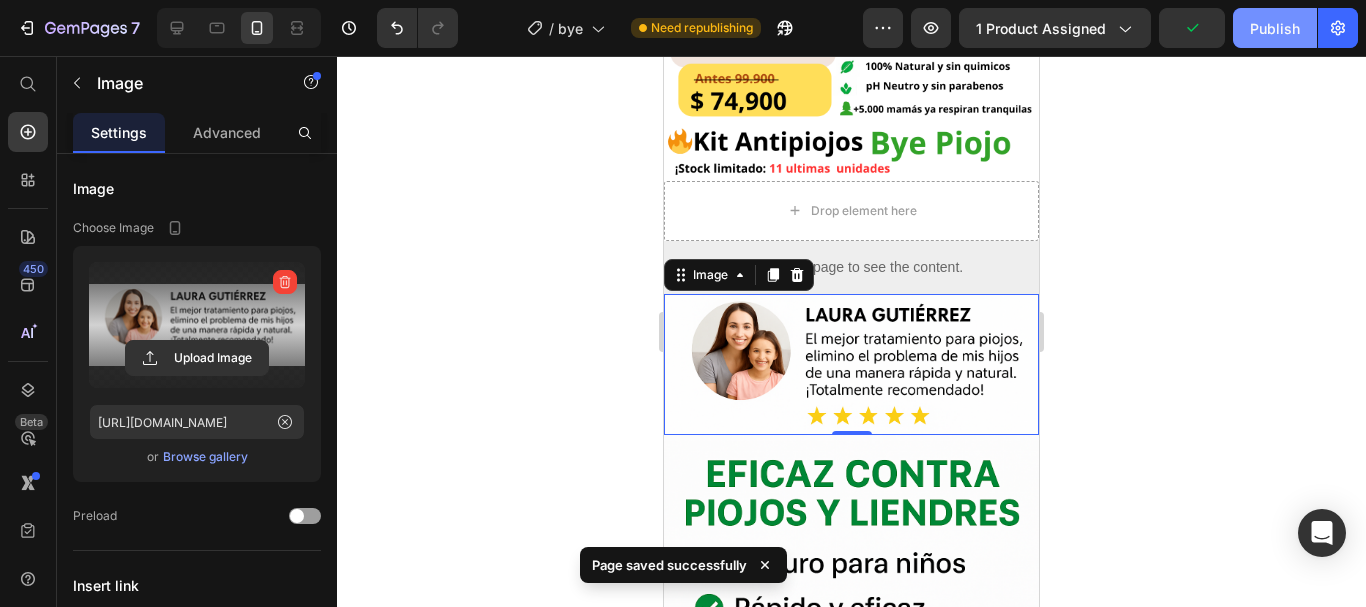 click on "Publish" at bounding box center [1275, 28] 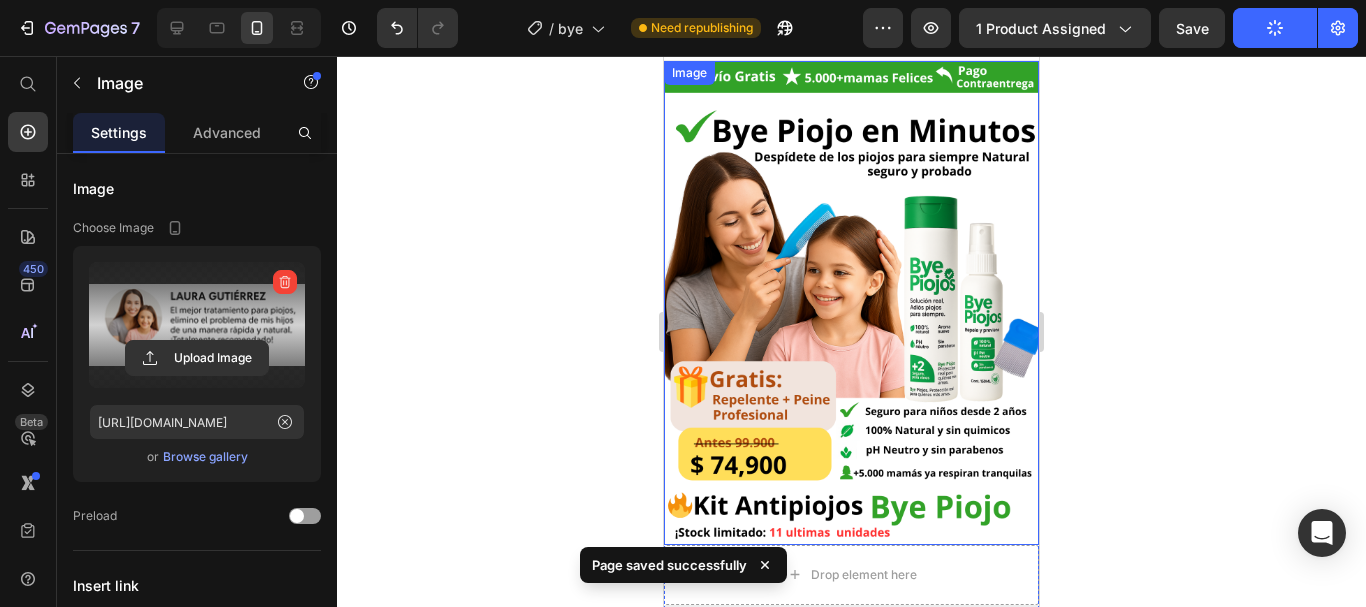 scroll, scrollTop: 0, scrollLeft: 0, axis: both 